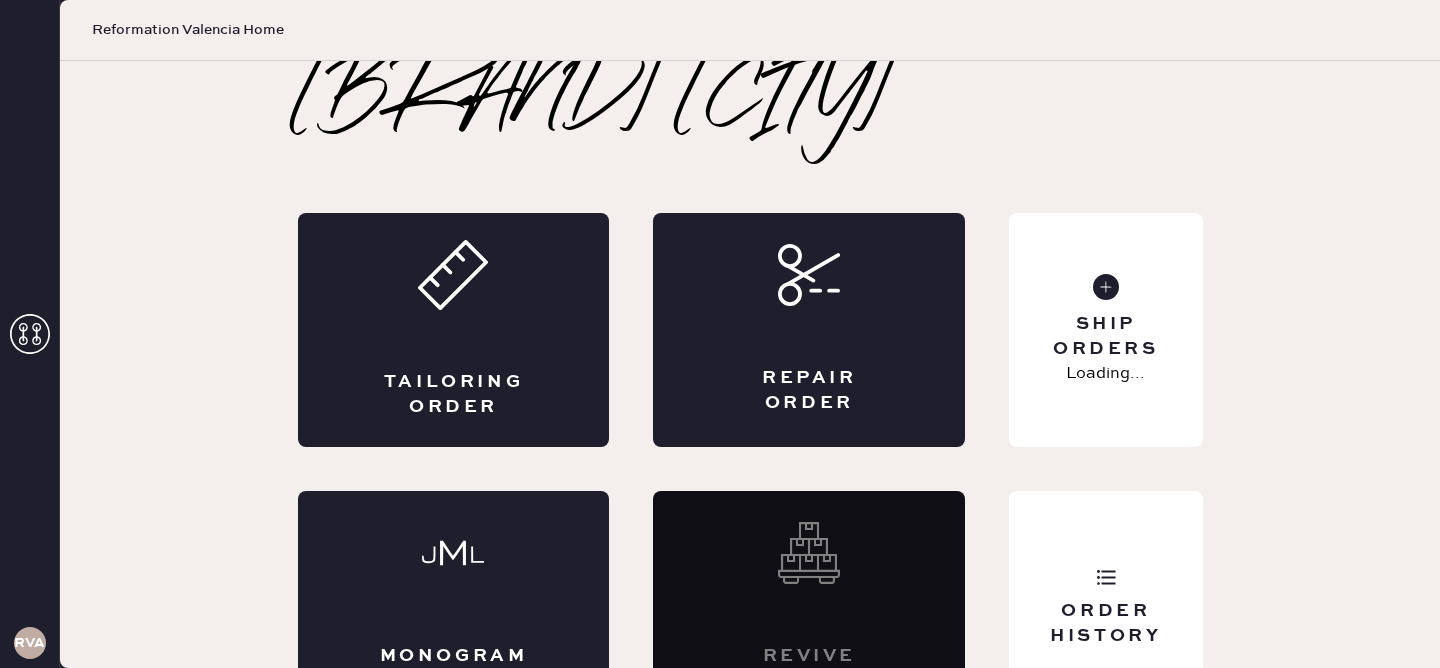 scroll, scrollTop: 0, scrollLeft: 0, axis: both 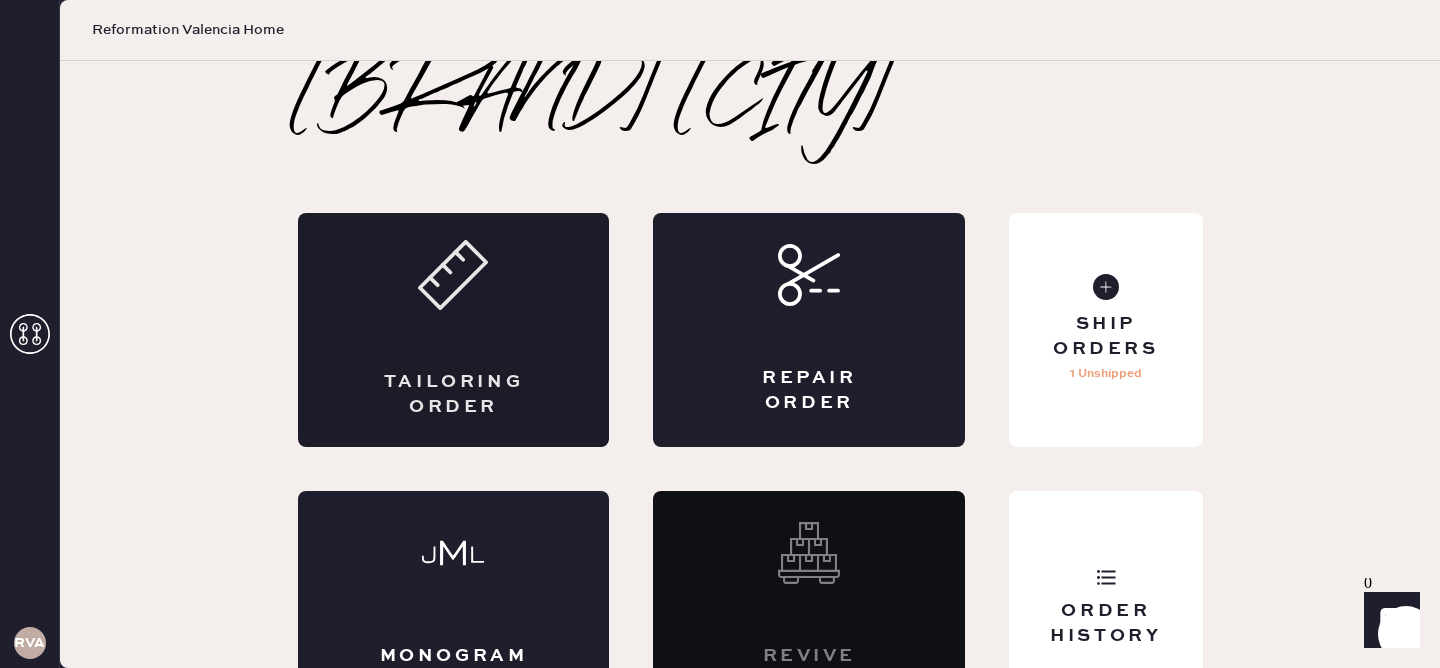 click on "Tailoring Order" at bounding box center (454, 395) 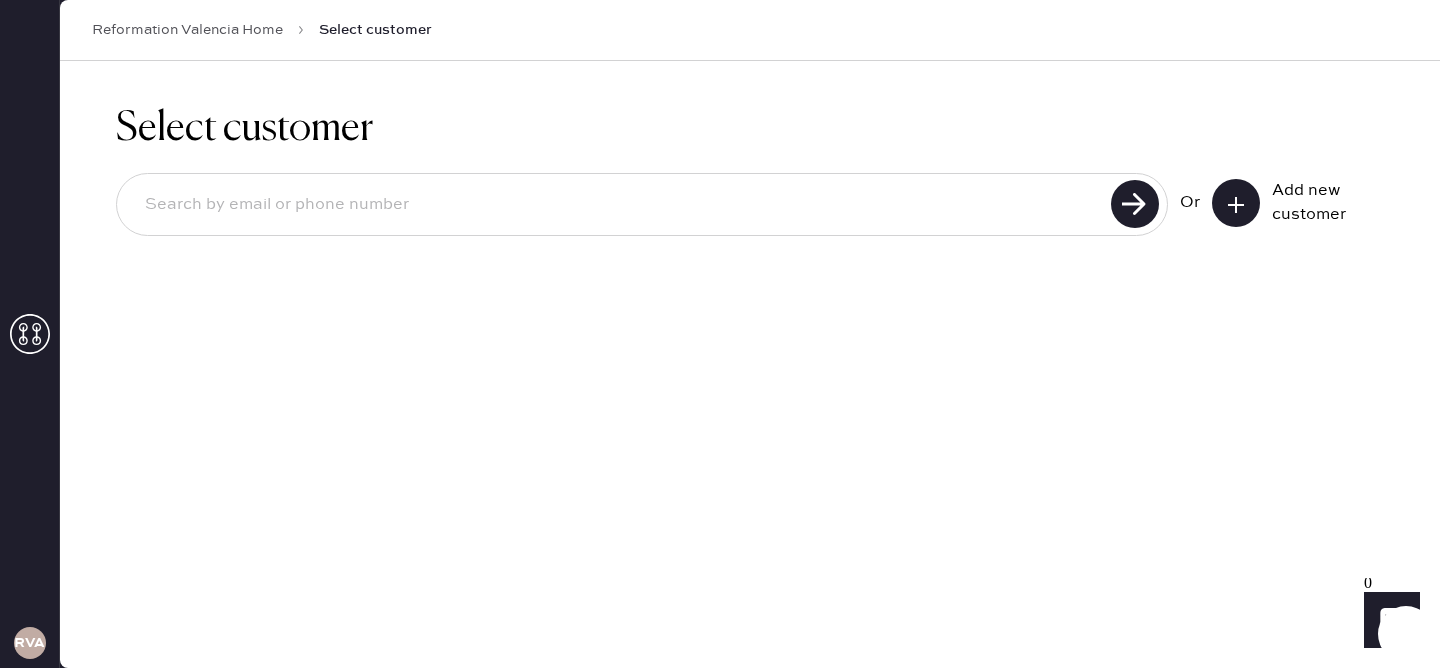 click at bounding box center (617, 205) 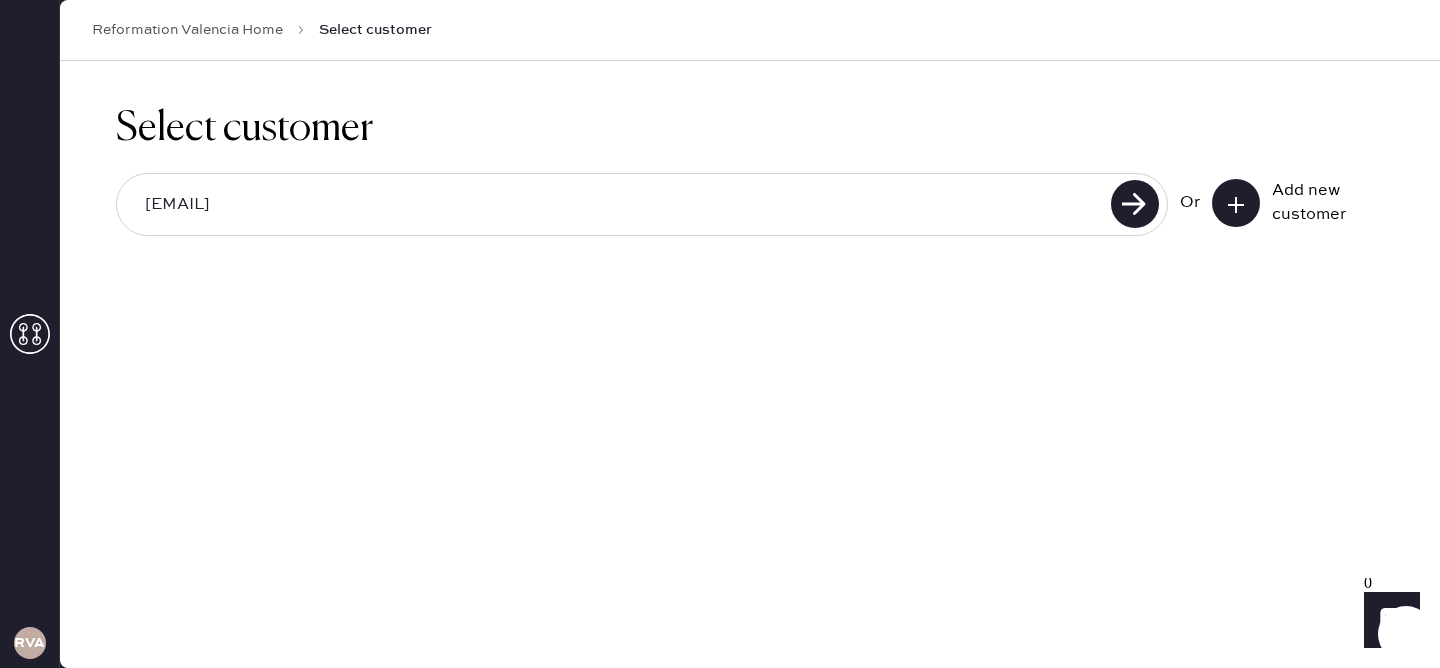 type on "[EMAIL]" 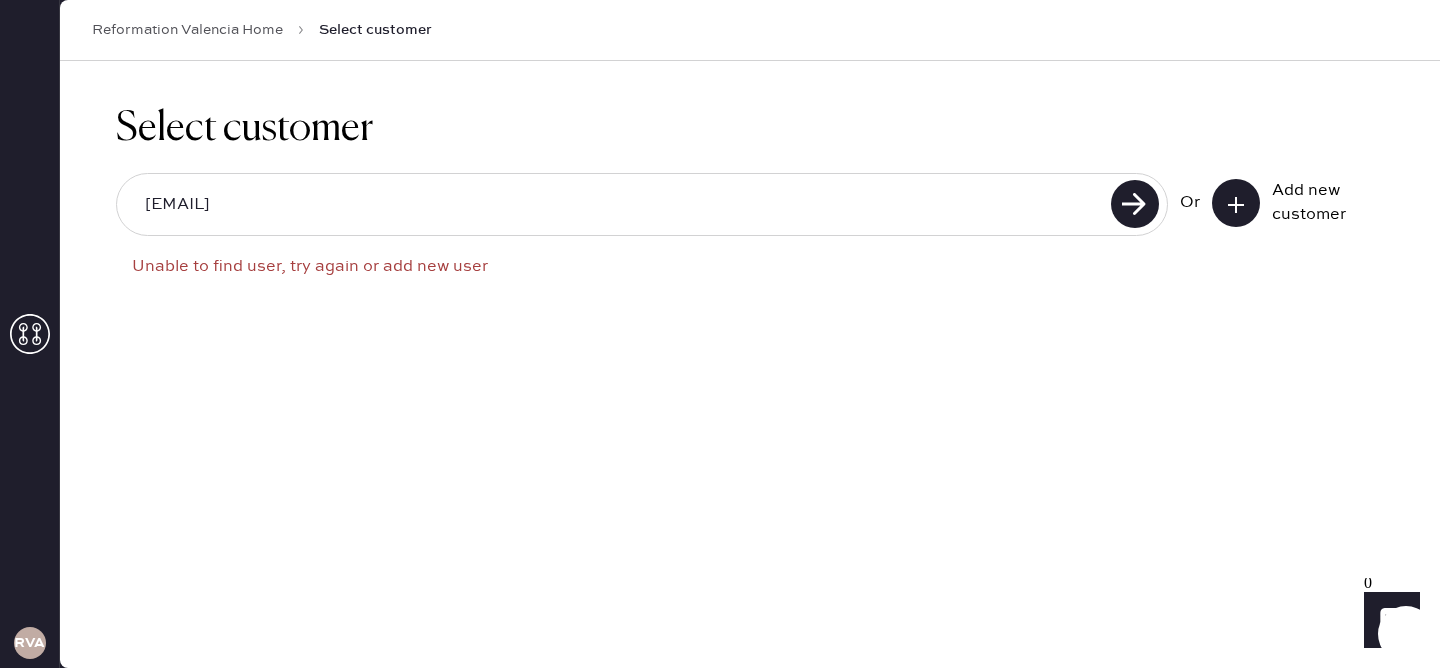 click at bounding box center [1236, 203] 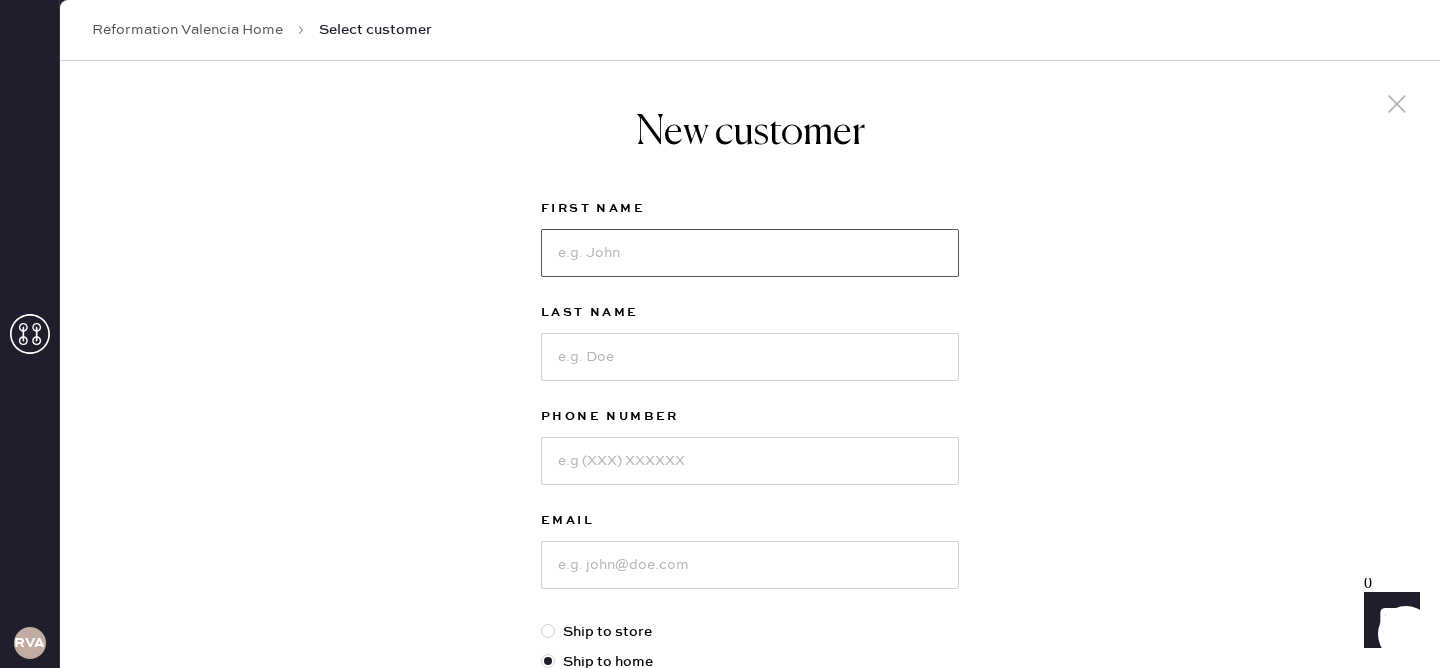 click at bounding box center (750, 253) 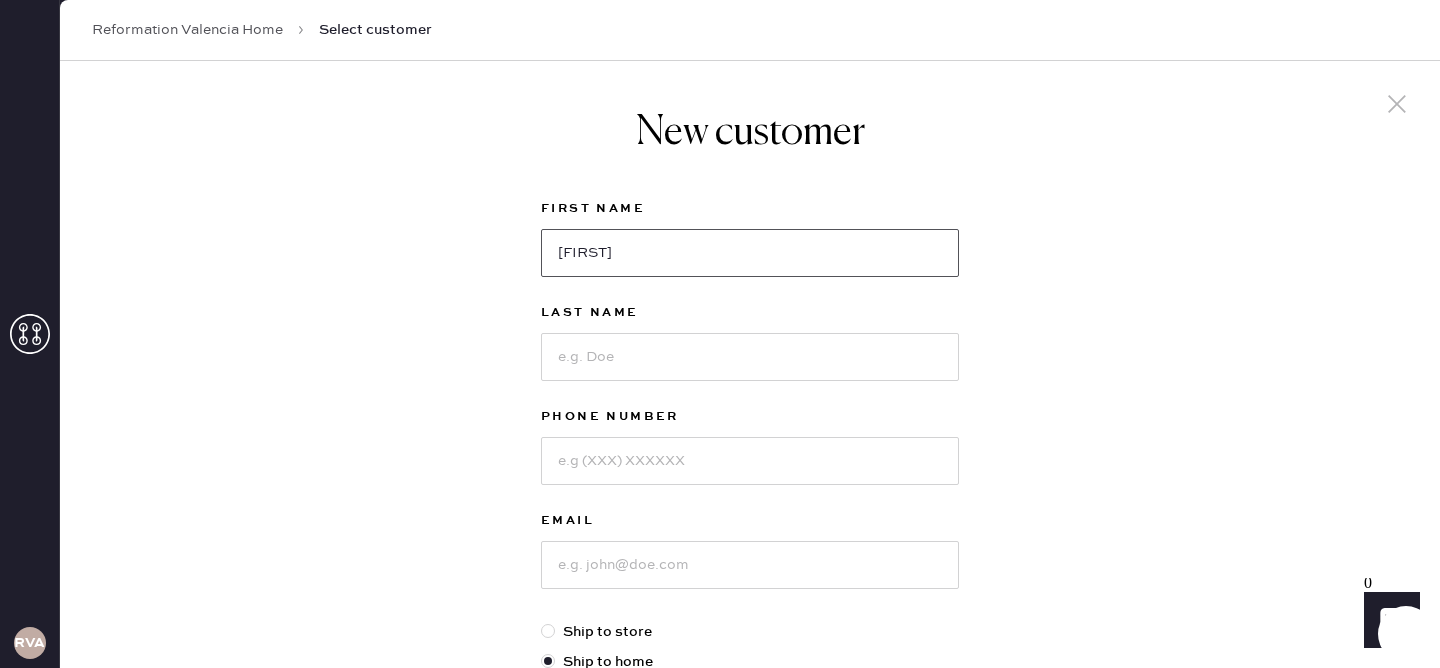 type on "[FIRST]" 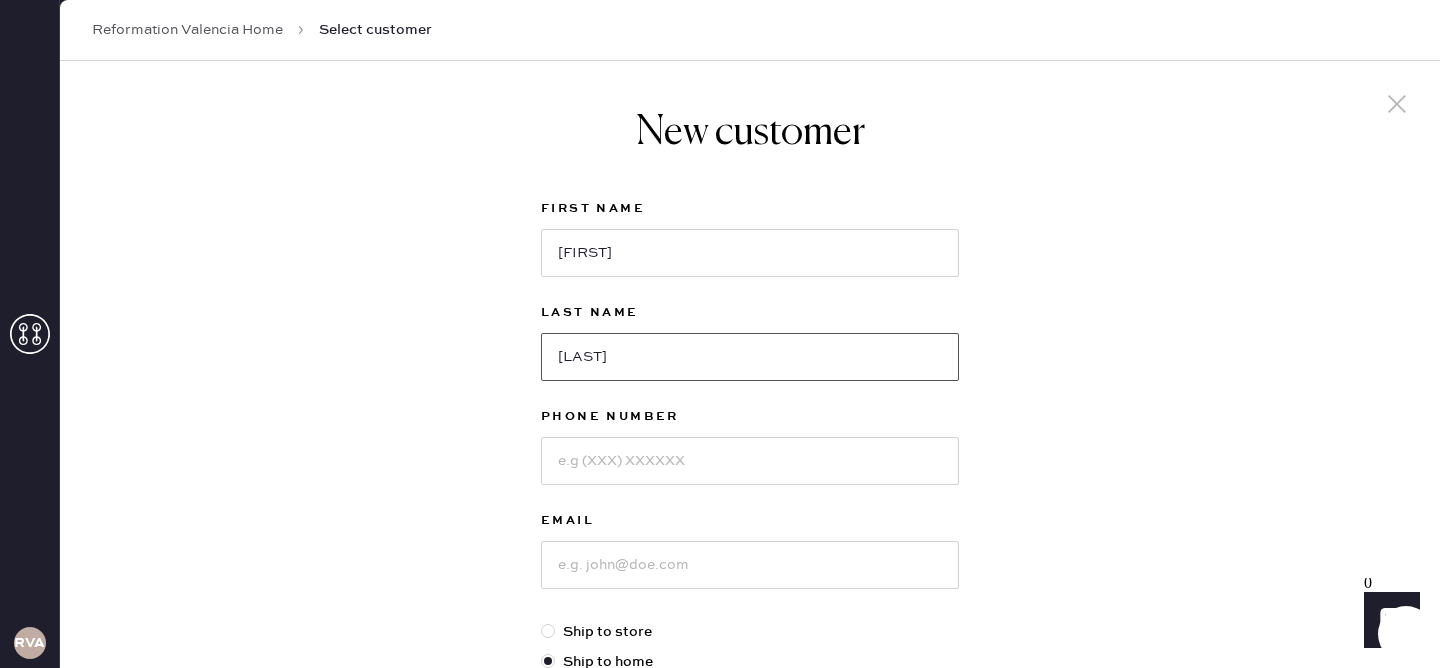 type on "[LAST]" 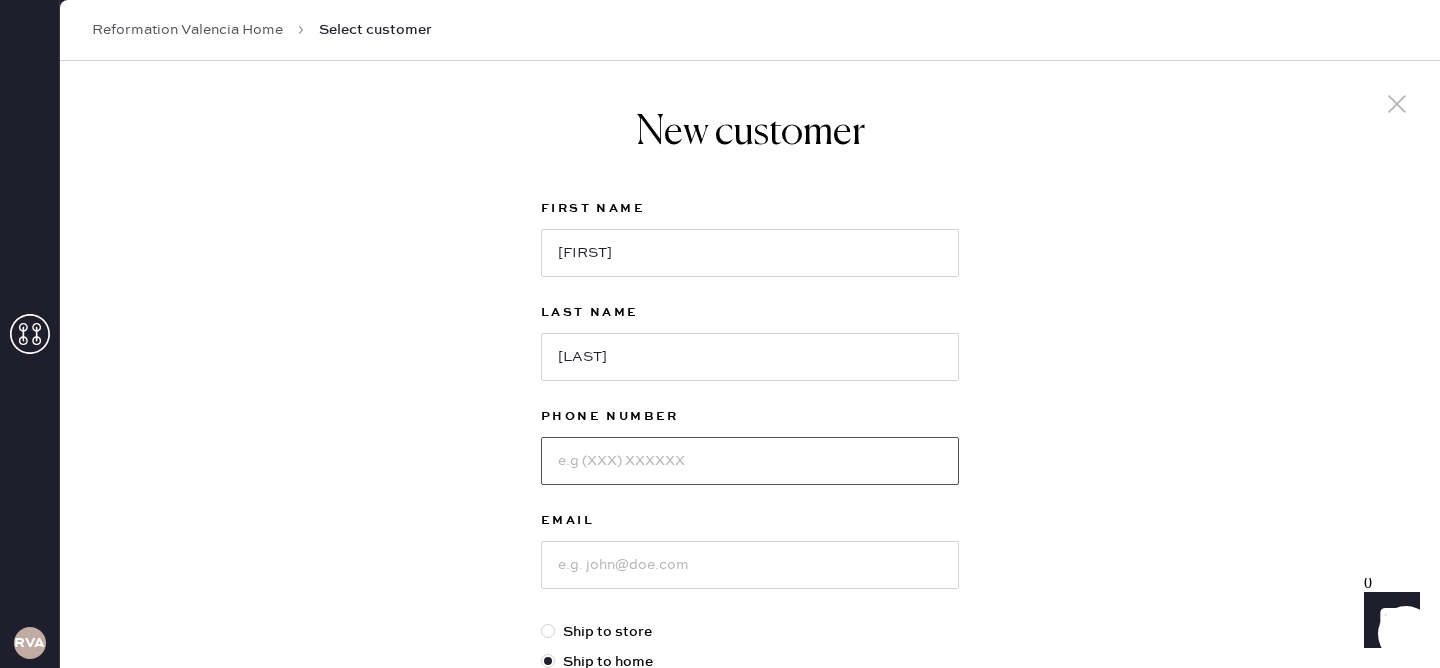 click at bounding box center [750, 461] 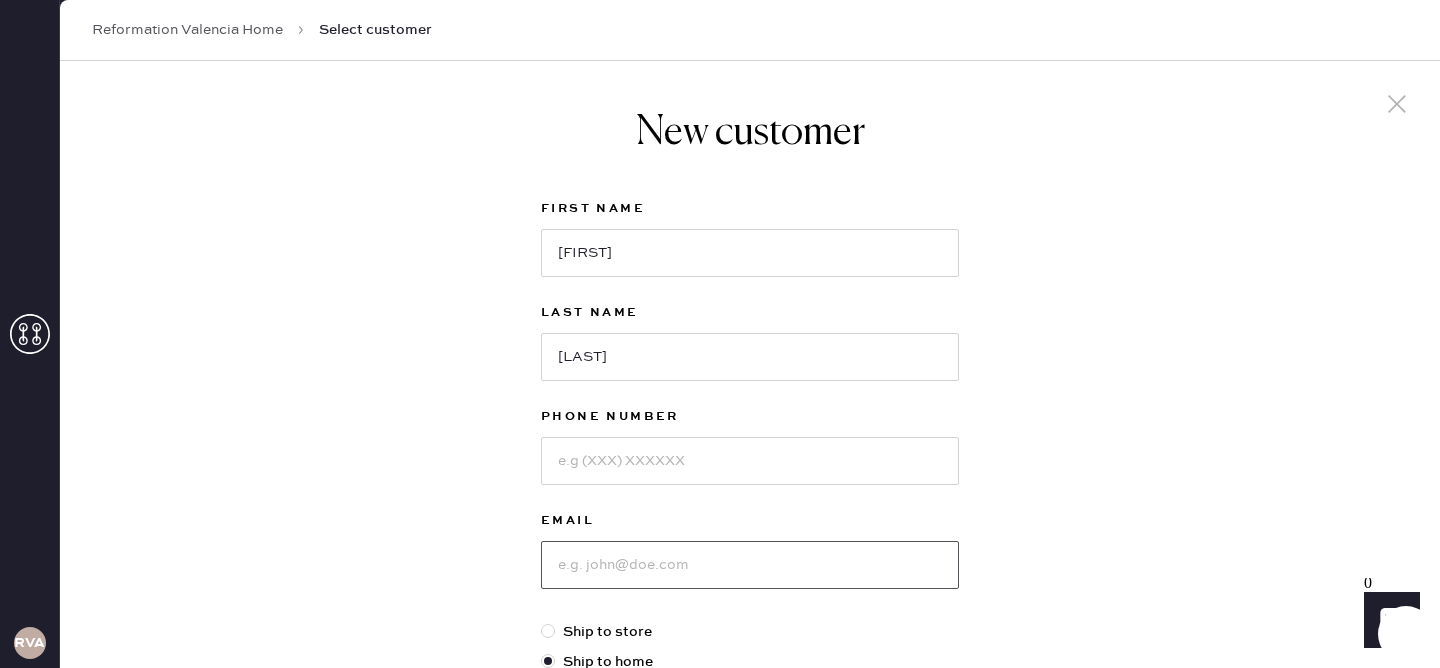click at bounding box center (750, 565) 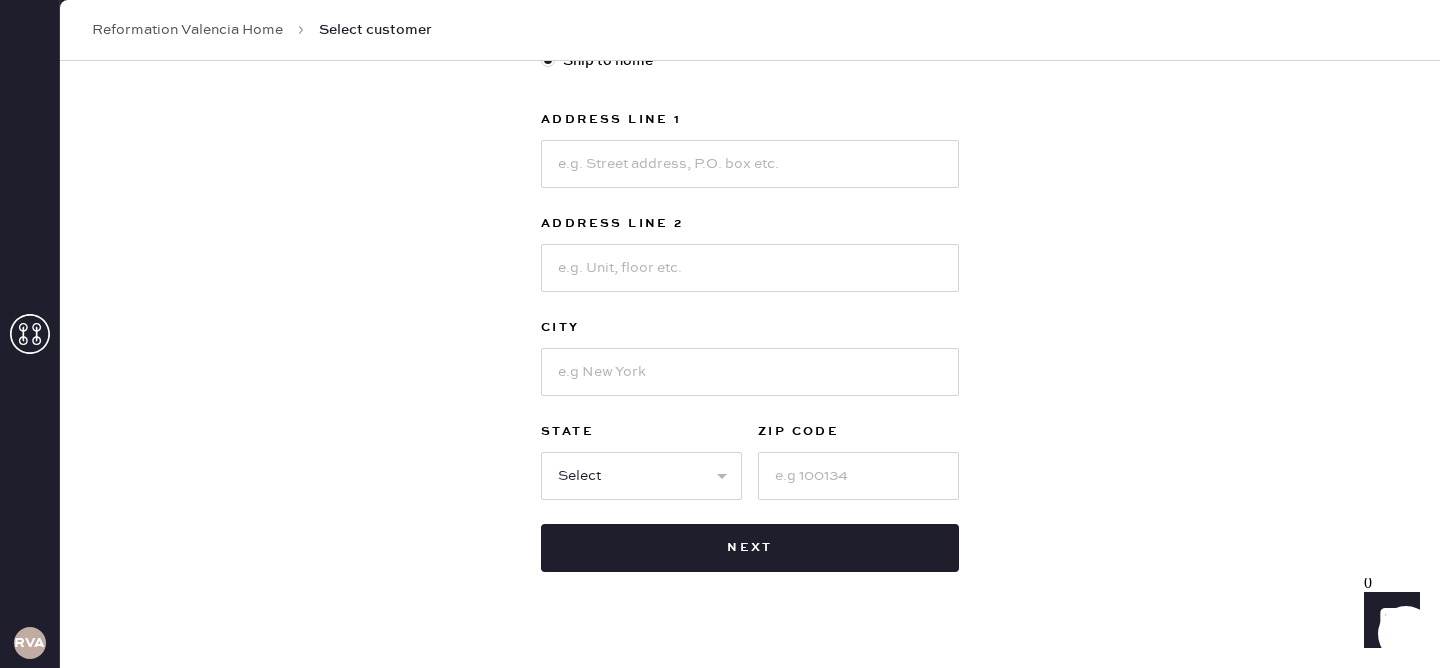 scroll, scrollTop: 633, scrollLeft: 0, axis: vertical 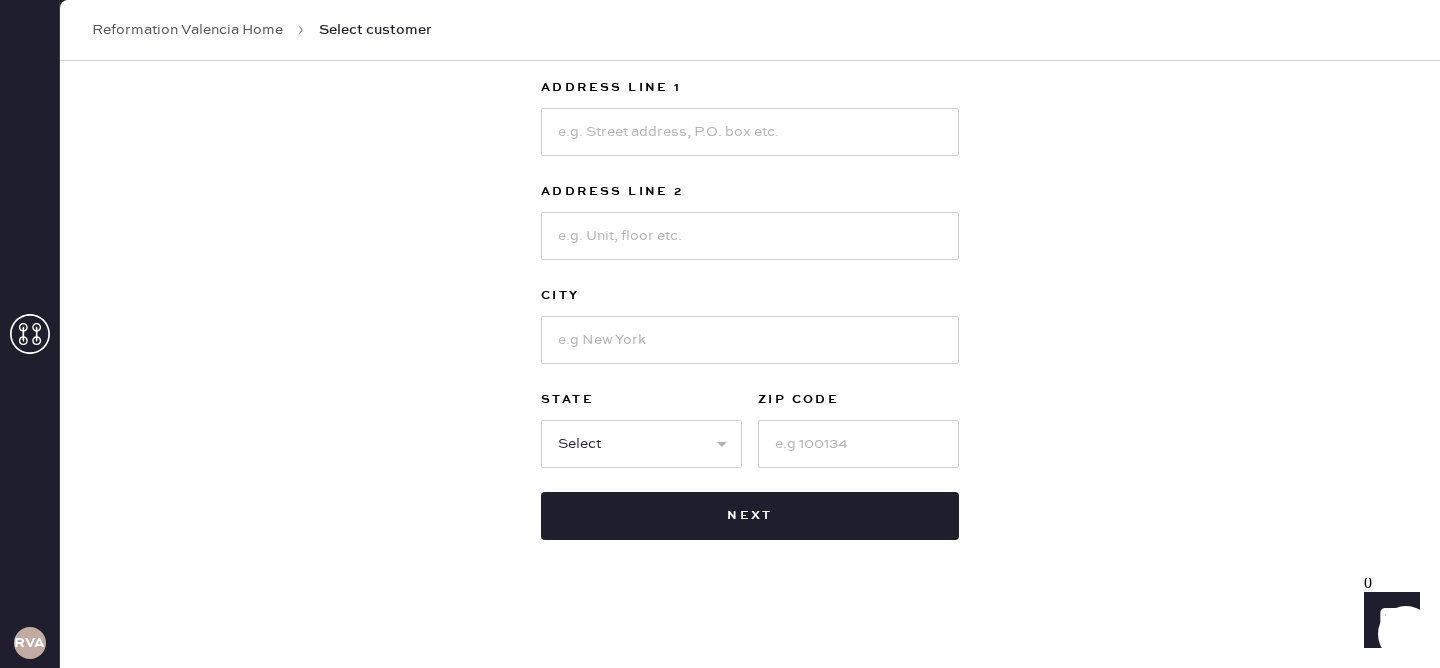 type on "[EMAIL]" 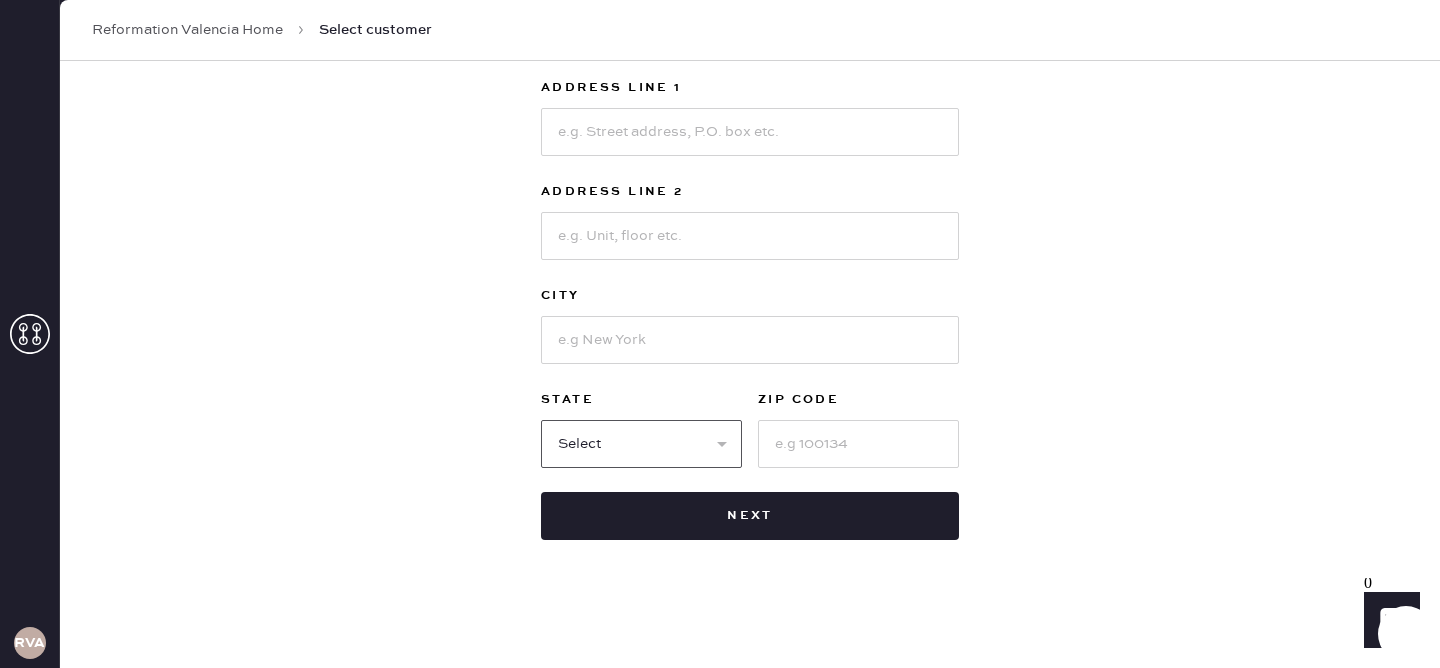 click on "Select AK AL AR AZ CA CO CT DC DE FL GA HI IA ID IL IN KS KY LA MA MD ME MI MN MO MS MT NC ND NE NH NJ NM NV NY OH OK OR PA RI SC SD TN TX UT VA VT WA WI WV WY" at bounding box center (641, 444) 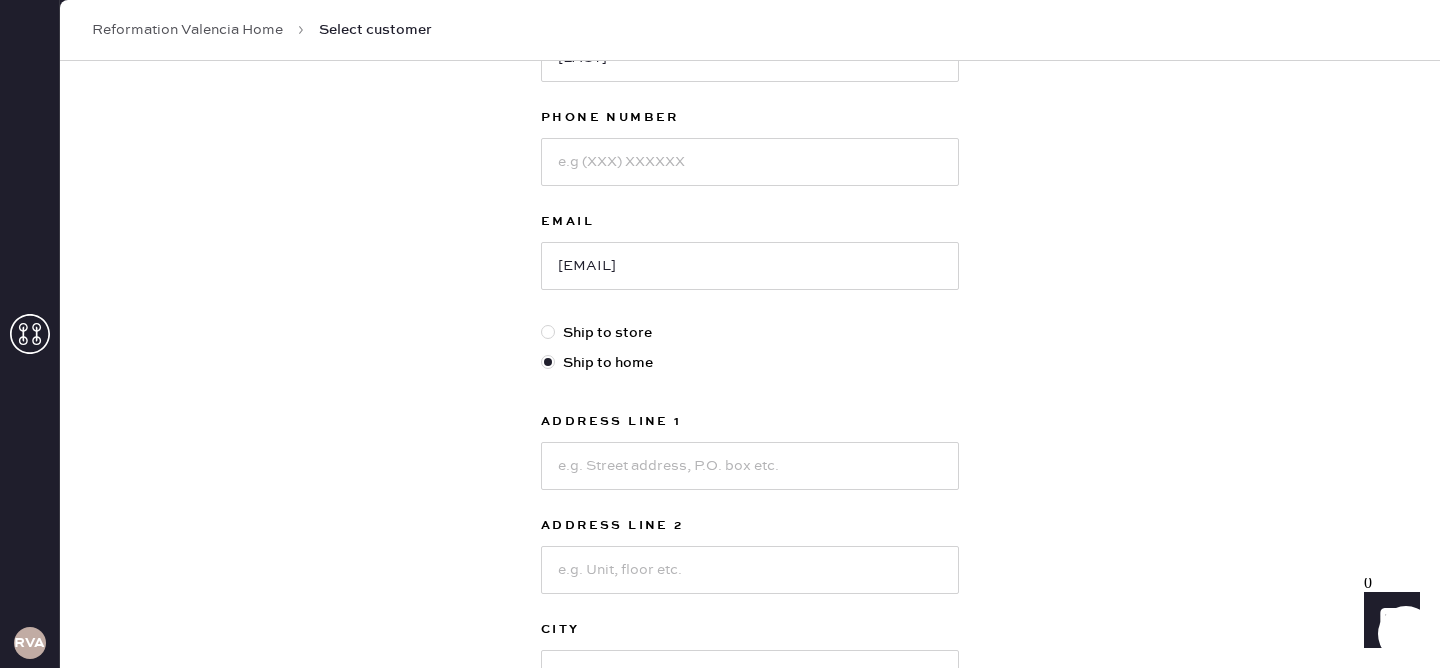 scroll, scrollTop: 110, scrollLeft: 0, axis: vertical 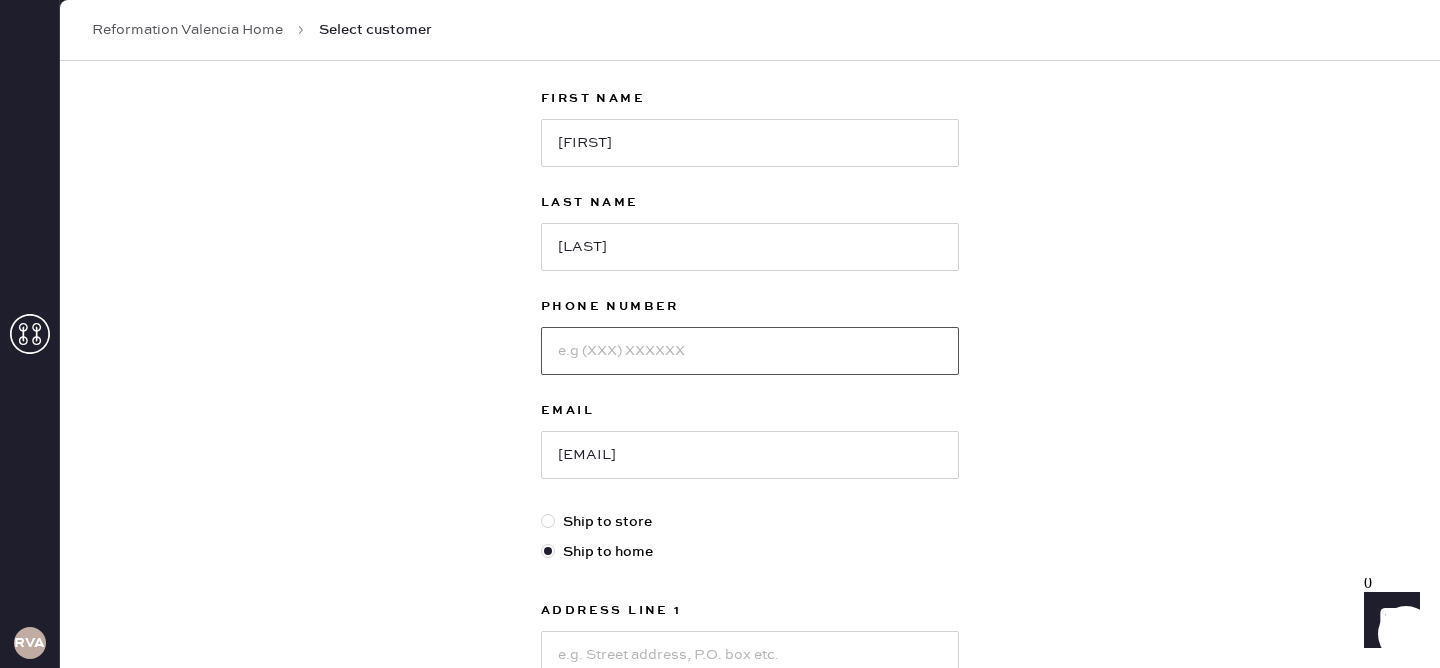 click at bounding box center (750, 351) 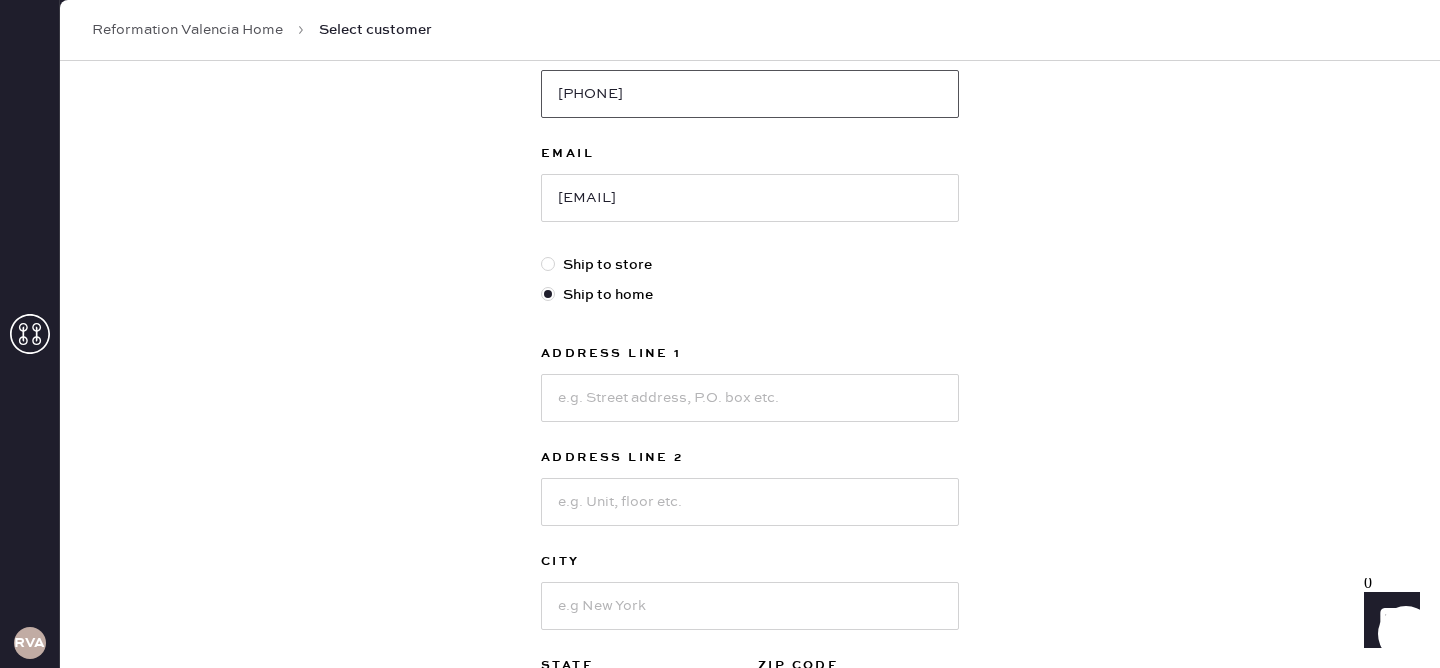 scroll, scrollTop: 370, scrollLeft: 0, axis: vertical 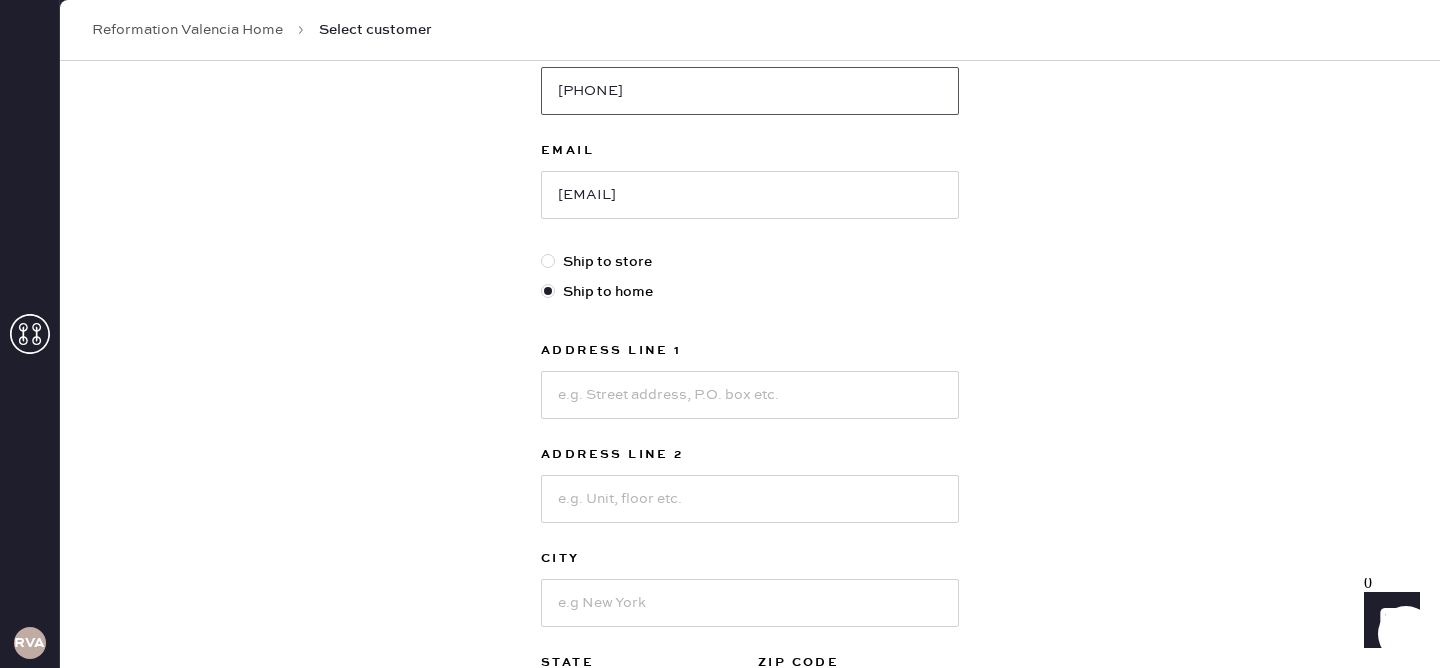 type on "[PHONE]" 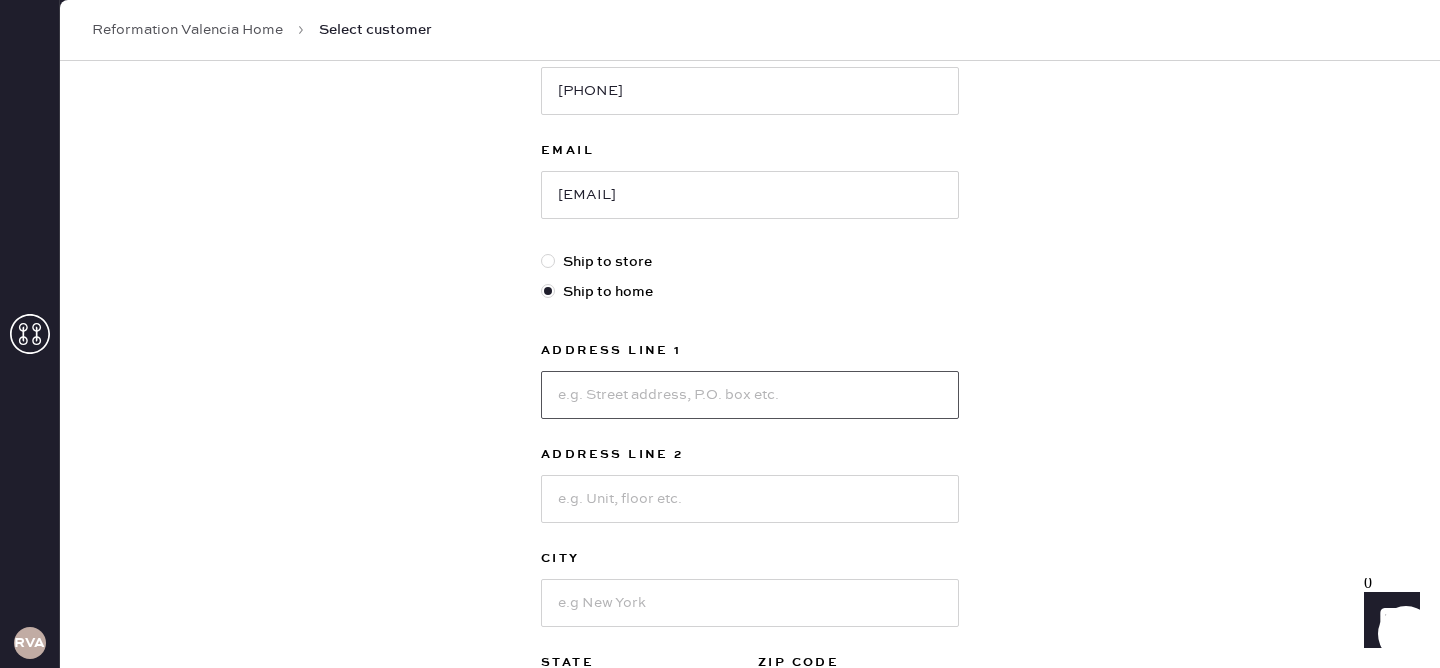 click at bounding box center [750, 395] 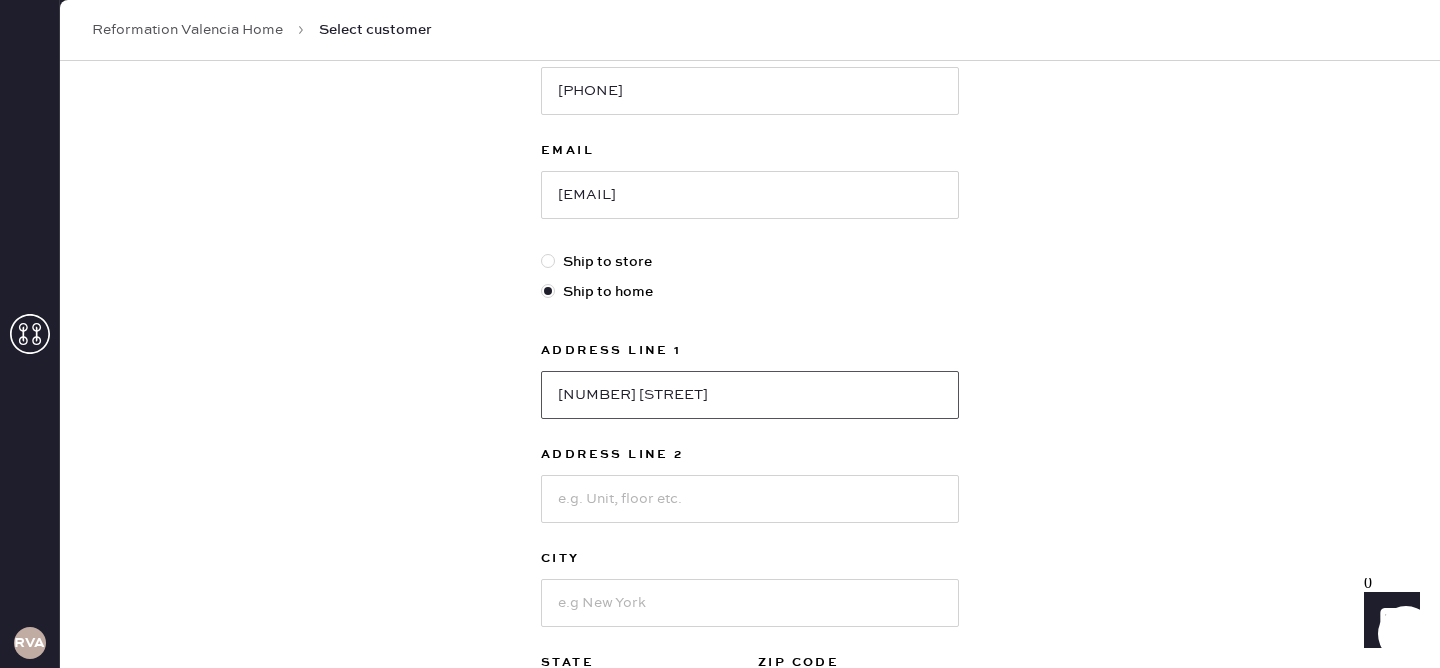 type on "[NUMBER] [STREET]" 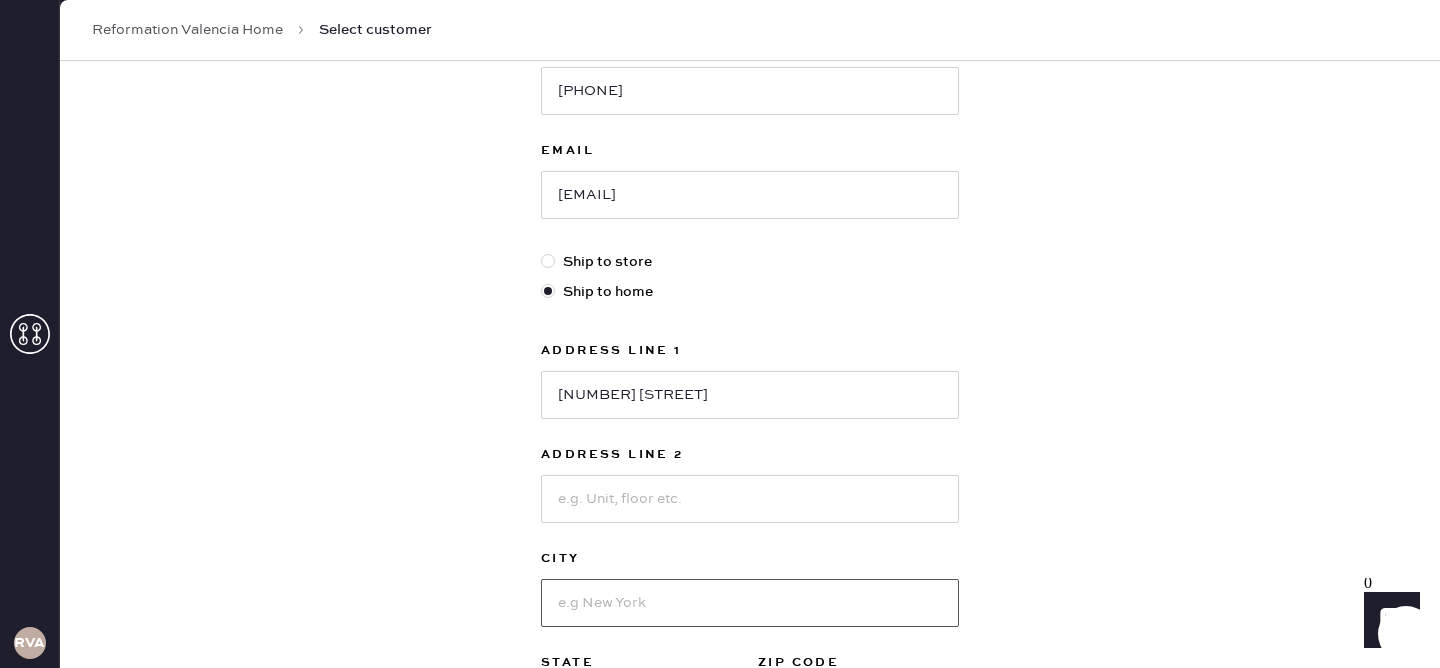 click at bounding box center [750, 603] 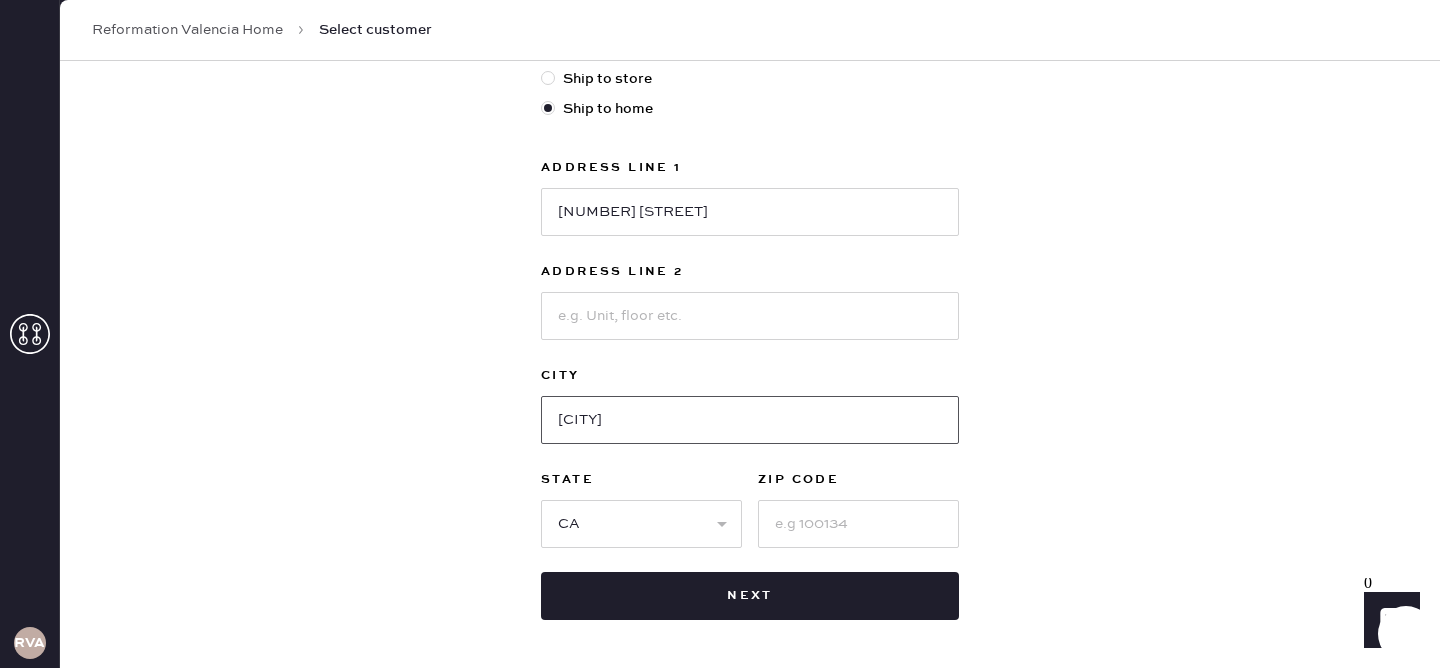 scroll, scrollTop: 585, scrollLeft: 0, axis: vertical 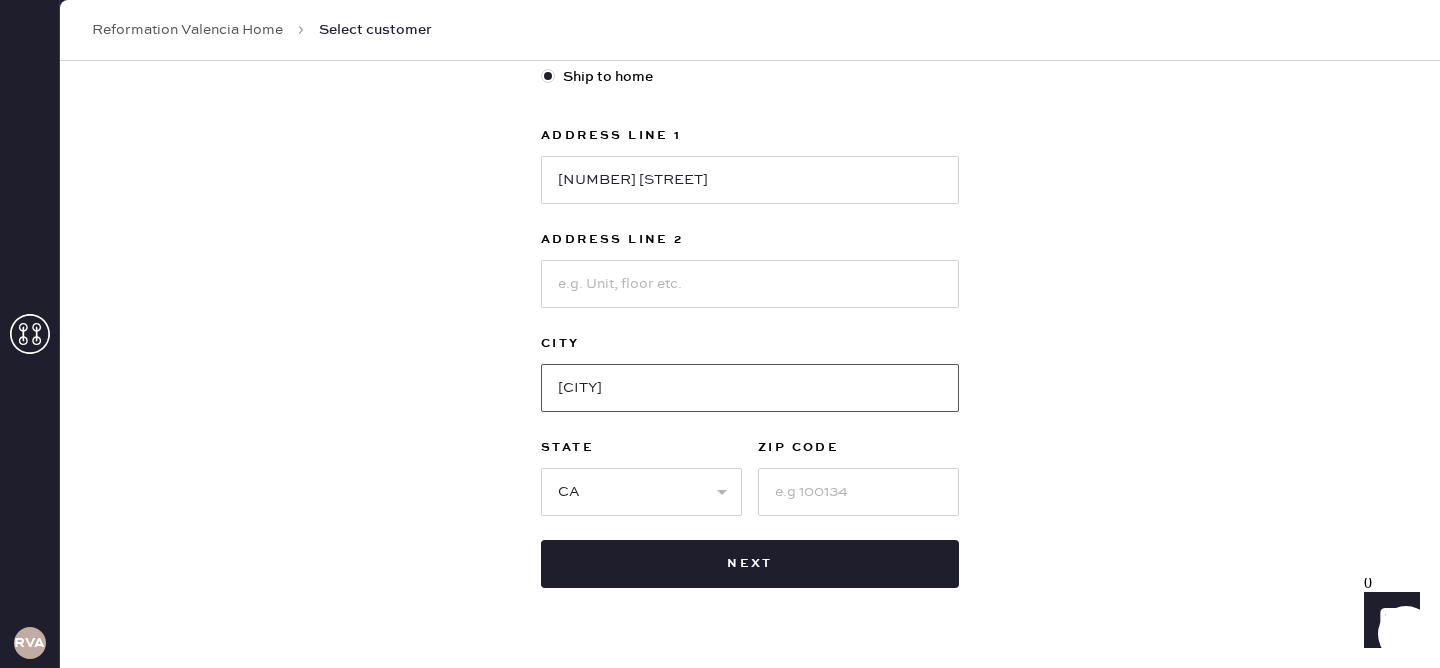 type on "[CITY]" 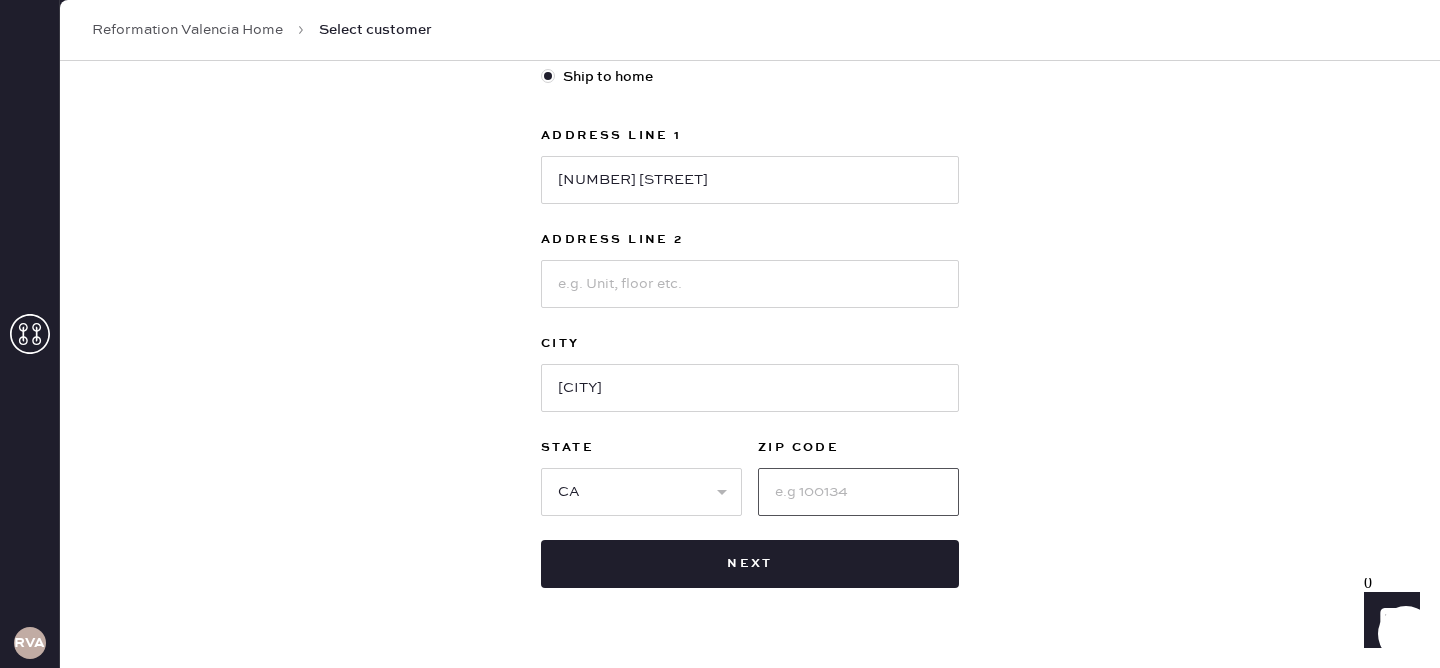 click at bounding box center (858, 492) 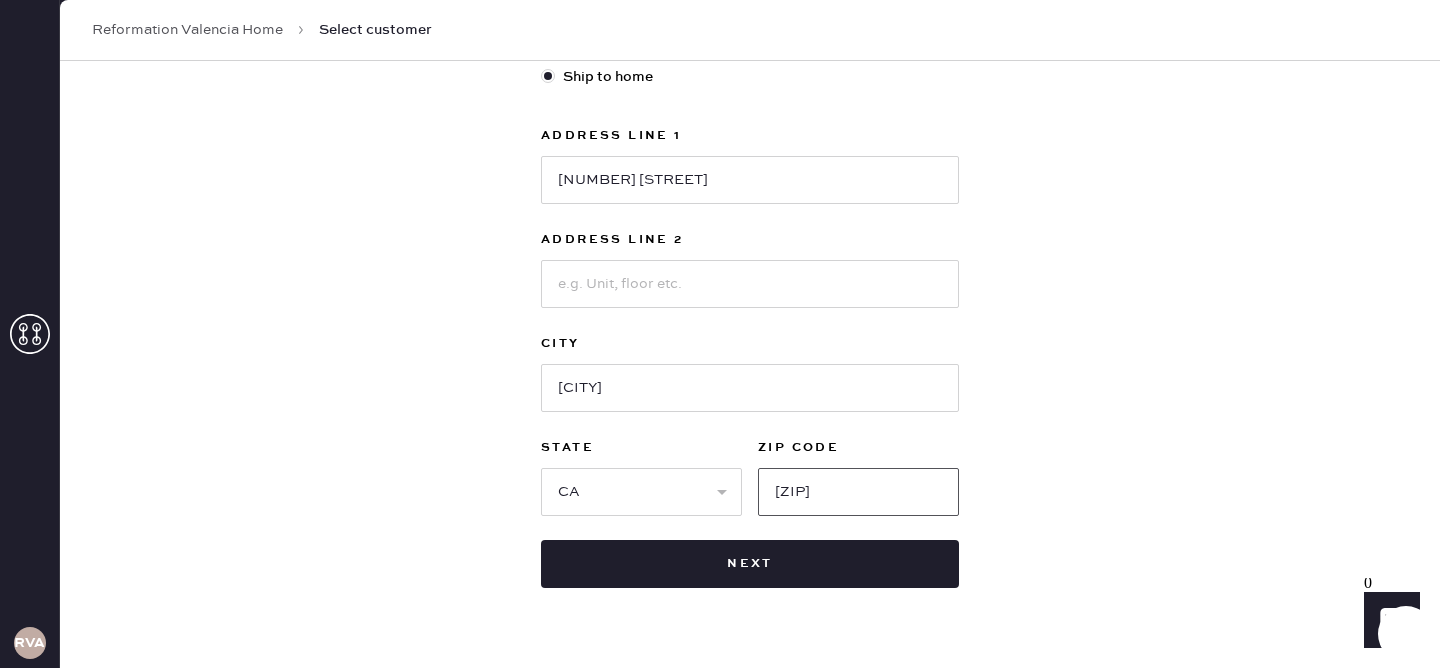 type on "[ZIP]" 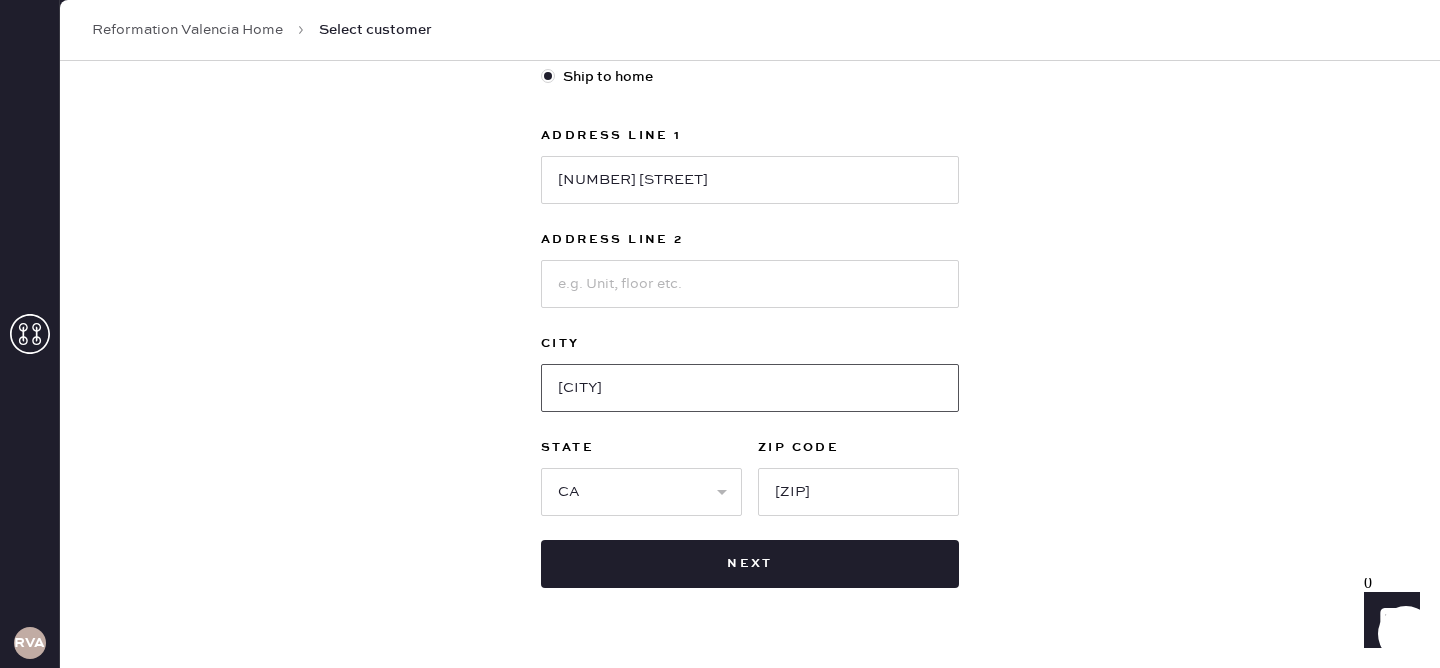 click on "[CITY]" at bounding box center (750, 388) 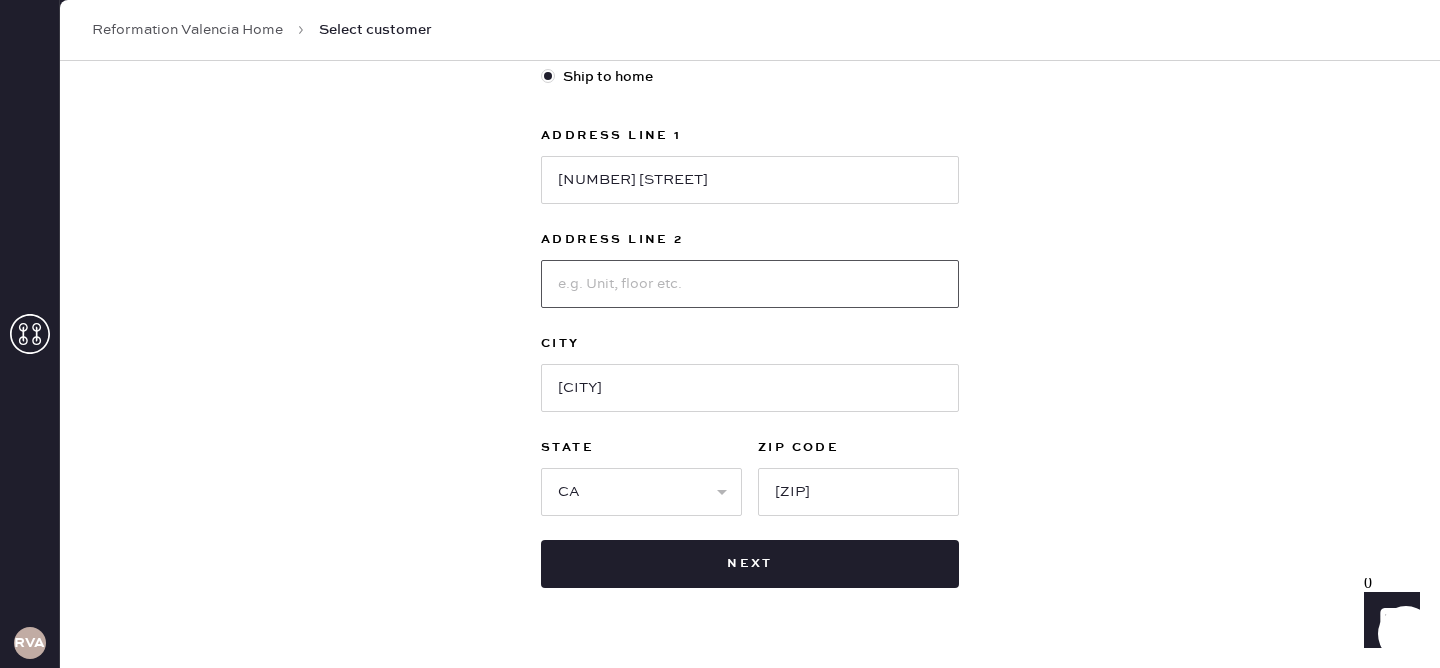 click at bounding box center [750, 284] 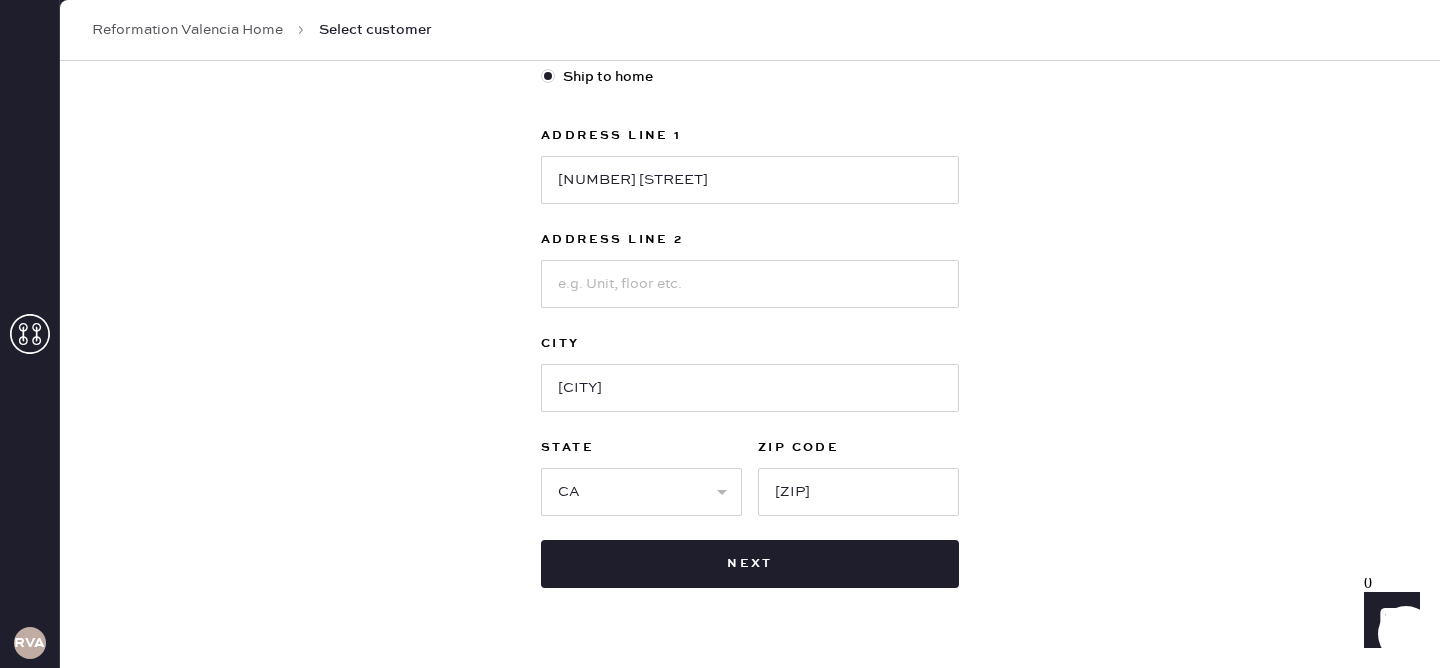 click at bounding box center (750, 282) 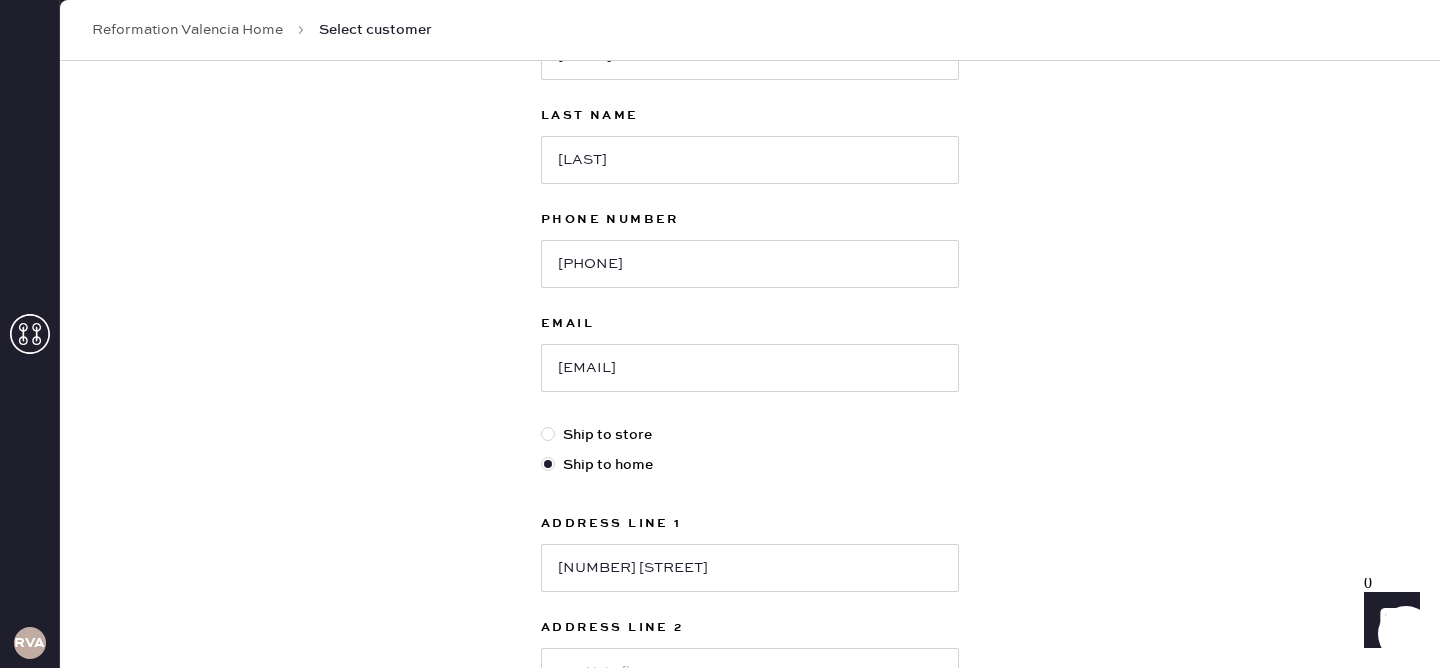 scroll, scrollTop: 633, scrollLeft: 0, axis: vertical 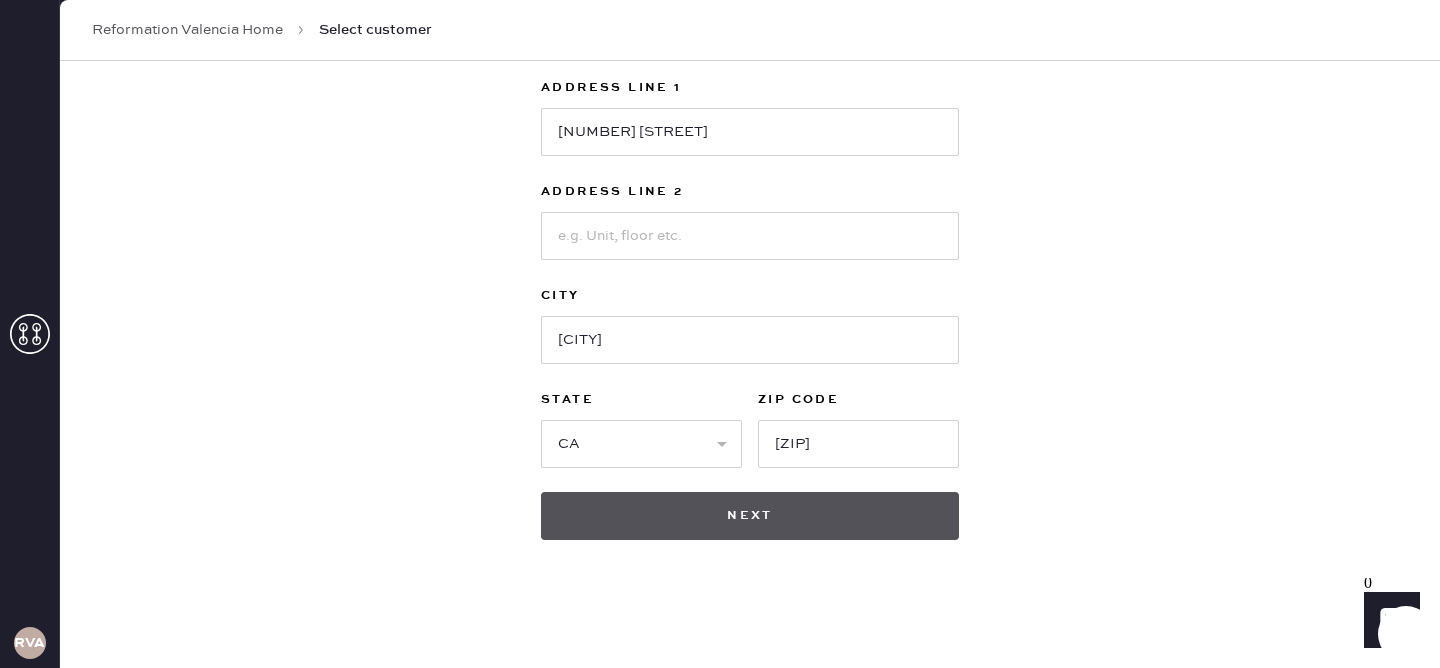 click on "Next" at bounding box center [750, 516] 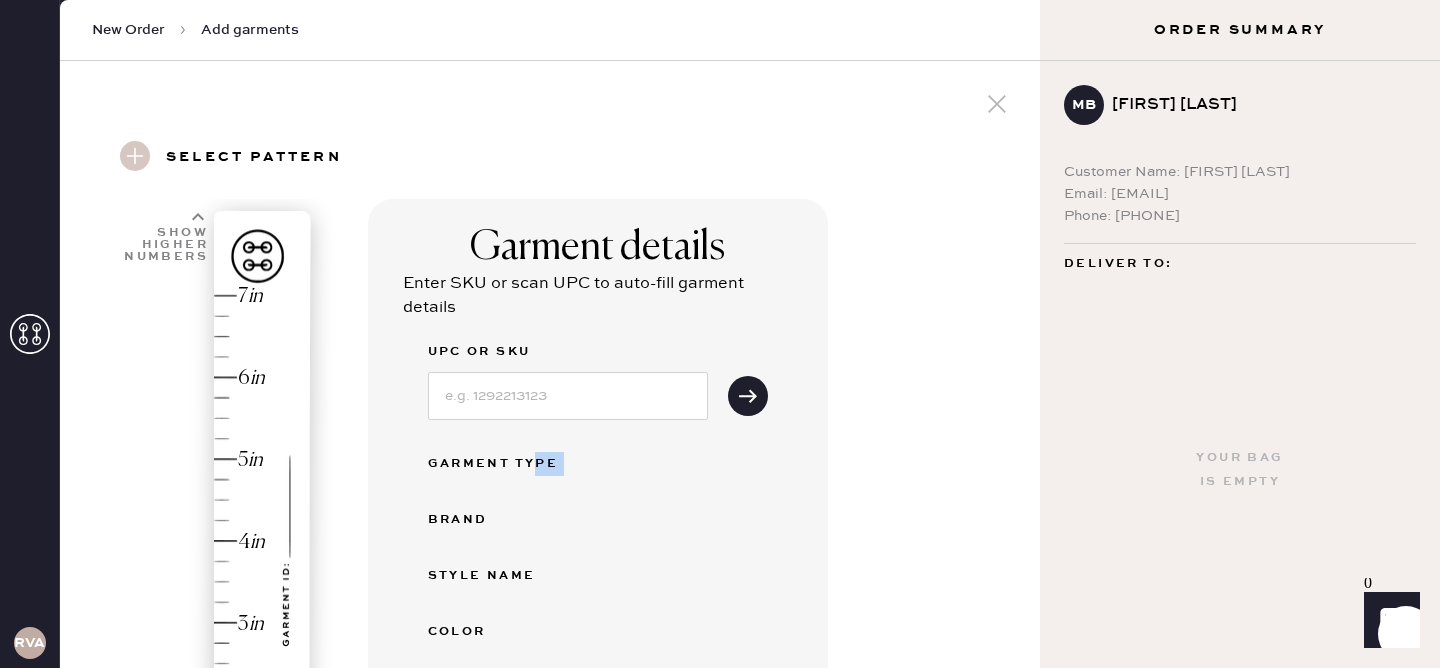 click on "UPC or SKU Garment Type Brand Style name Color Size Hemster Garment Type Select Basic Skirt Jeans Leggings Pants Shorts Basic Sleeved Dress Basic Sleeveless Dress Basic Strap Dress Strap Jumpsuit Outerwear Button Down Top Sleeved Top Sleeveless Top Choose closest option from list. Original Order Number (Optional)" at bounding box center (598, 654) 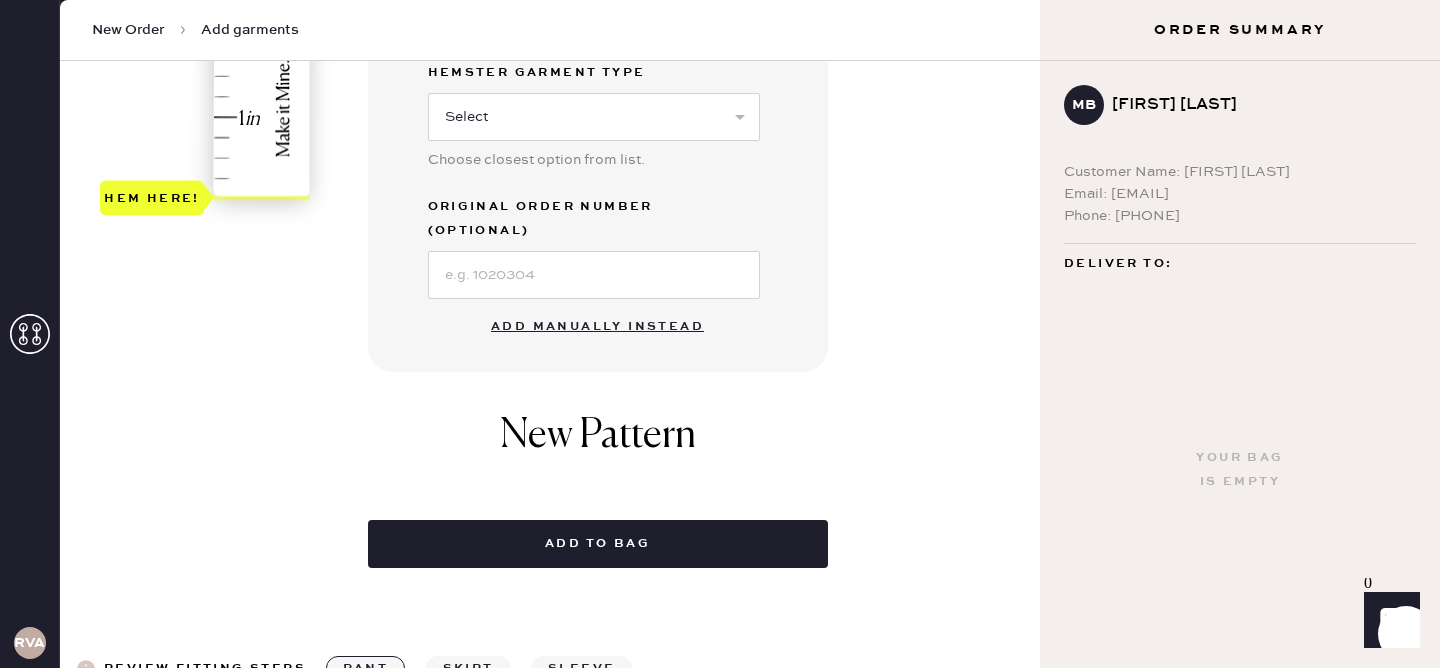 scroll, scrollTop: 722, scrollLeft: 0, axis: vertical 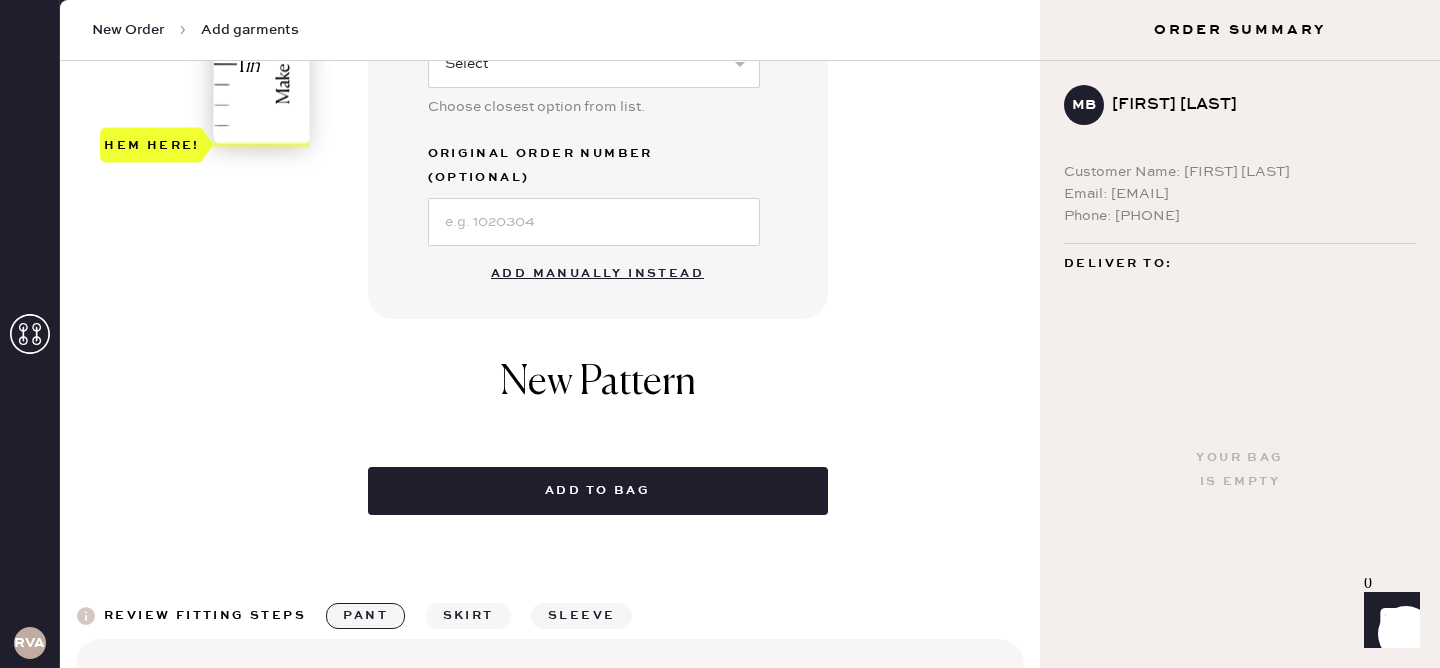 click on "Add manually instead" at bounding box center [597, 274] 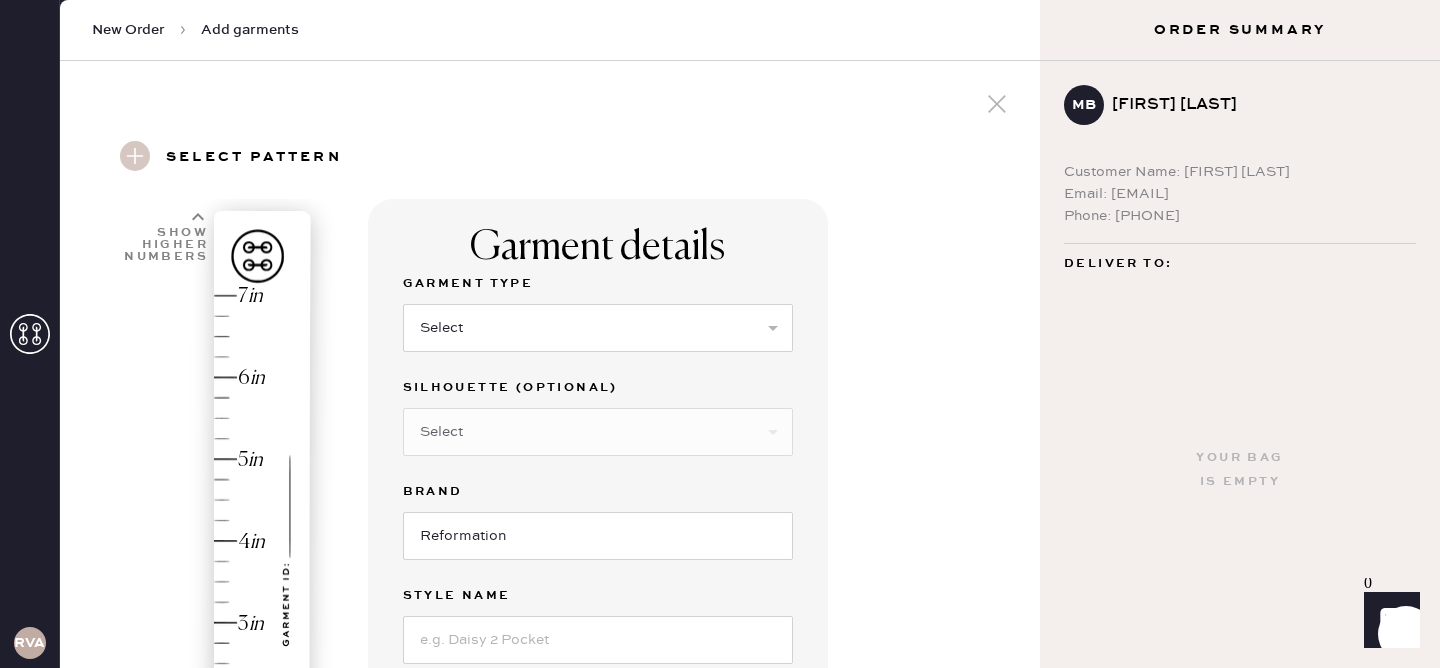 scroll, scrollTop: 3, scrollLeft: 0, axis: vertical 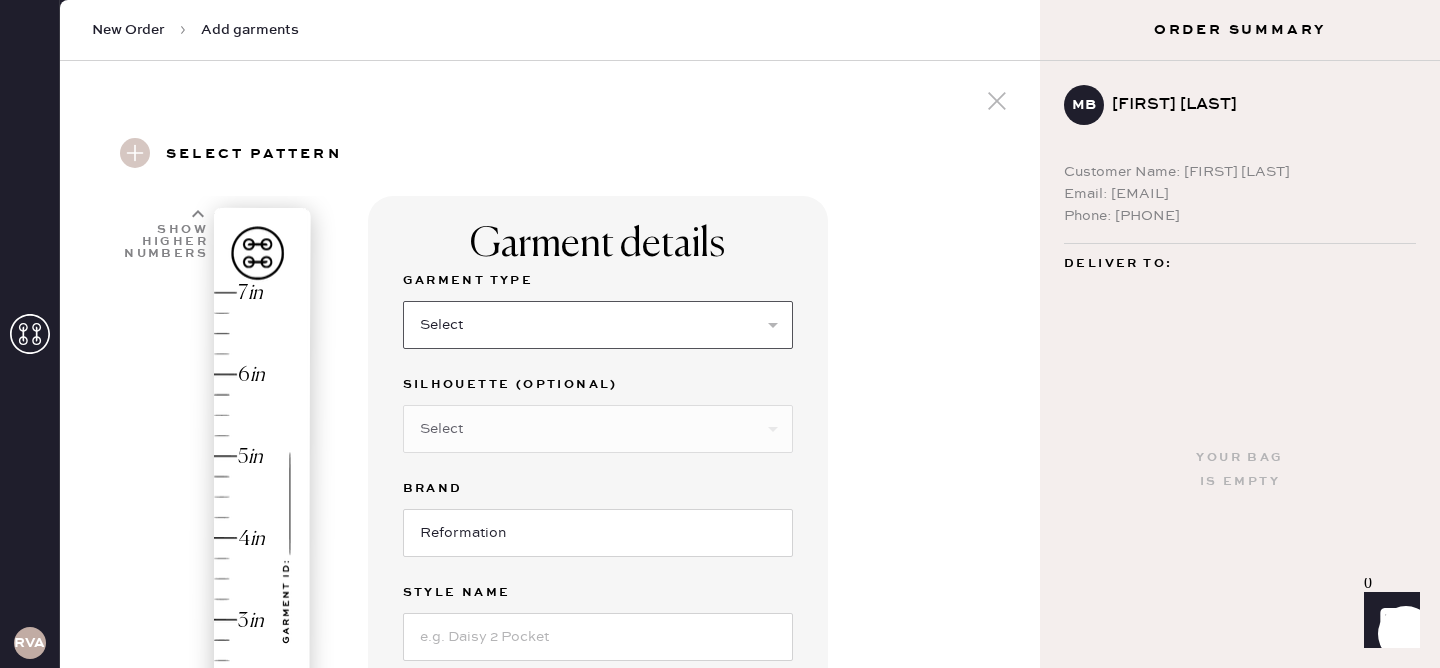 click on "Select Basic Skirt Jeans Leggings Pants Shorts Basic Sleeved Dress Basic Sleeveless Dress Basic Strap Dress Strap Jumpsuit Outerwear Button Down Top Sleeved Top Sleeveless Top" at bounding box center (598, 325) 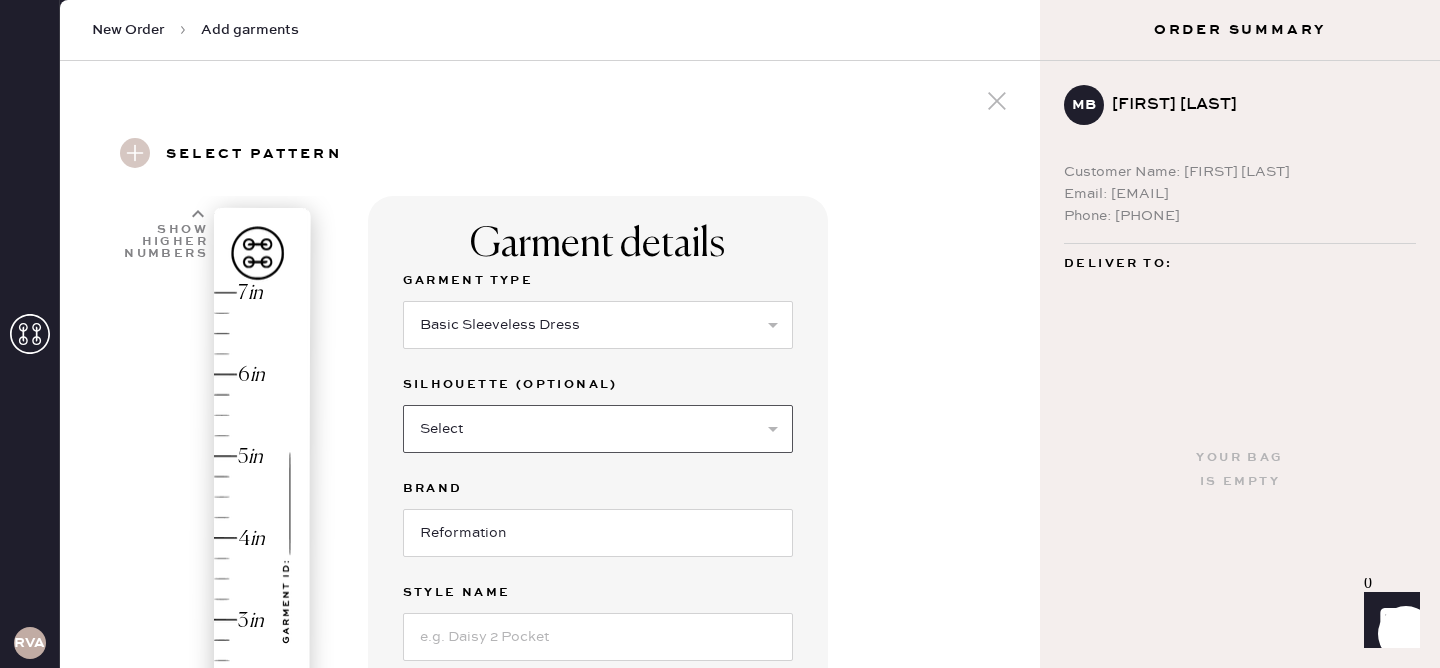 click on "Select Maxi Dress Midi Dress Mini Dress Other" at bounding box center [598, 429] 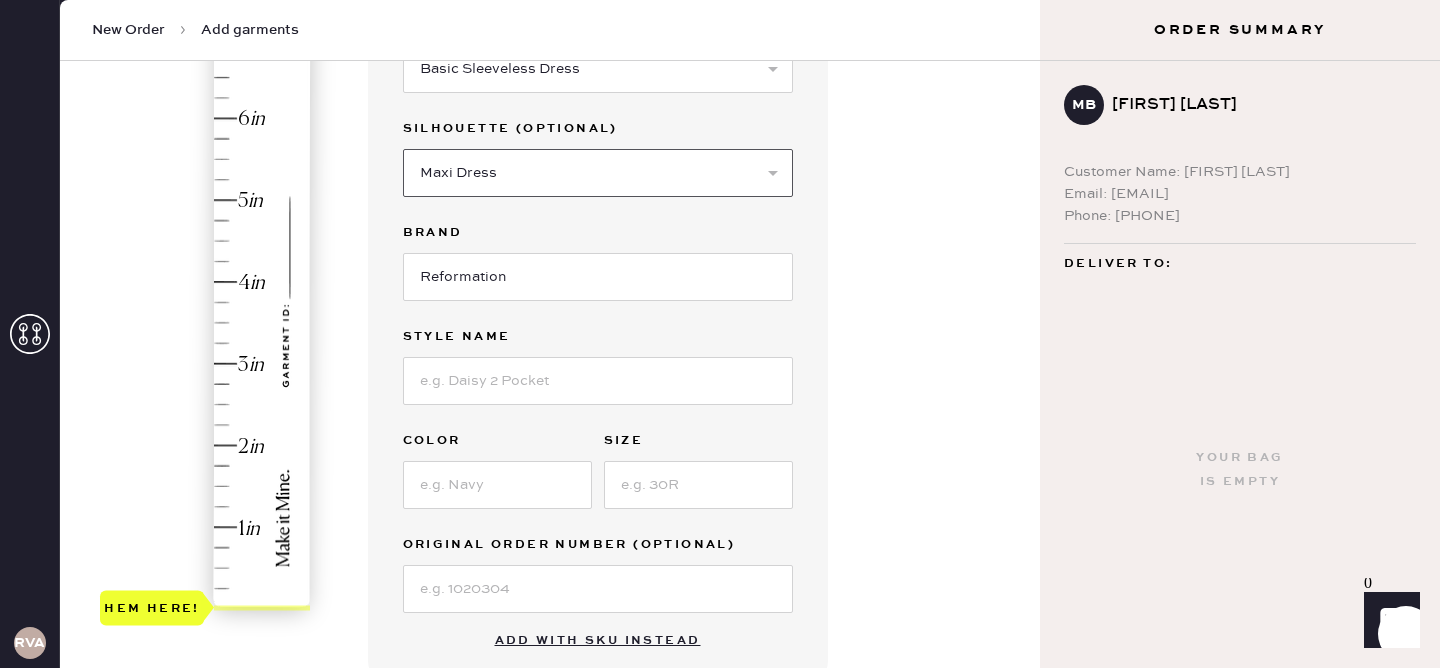 scroll, scrollTop: 259, scrollLeft: 0, axis: vertical 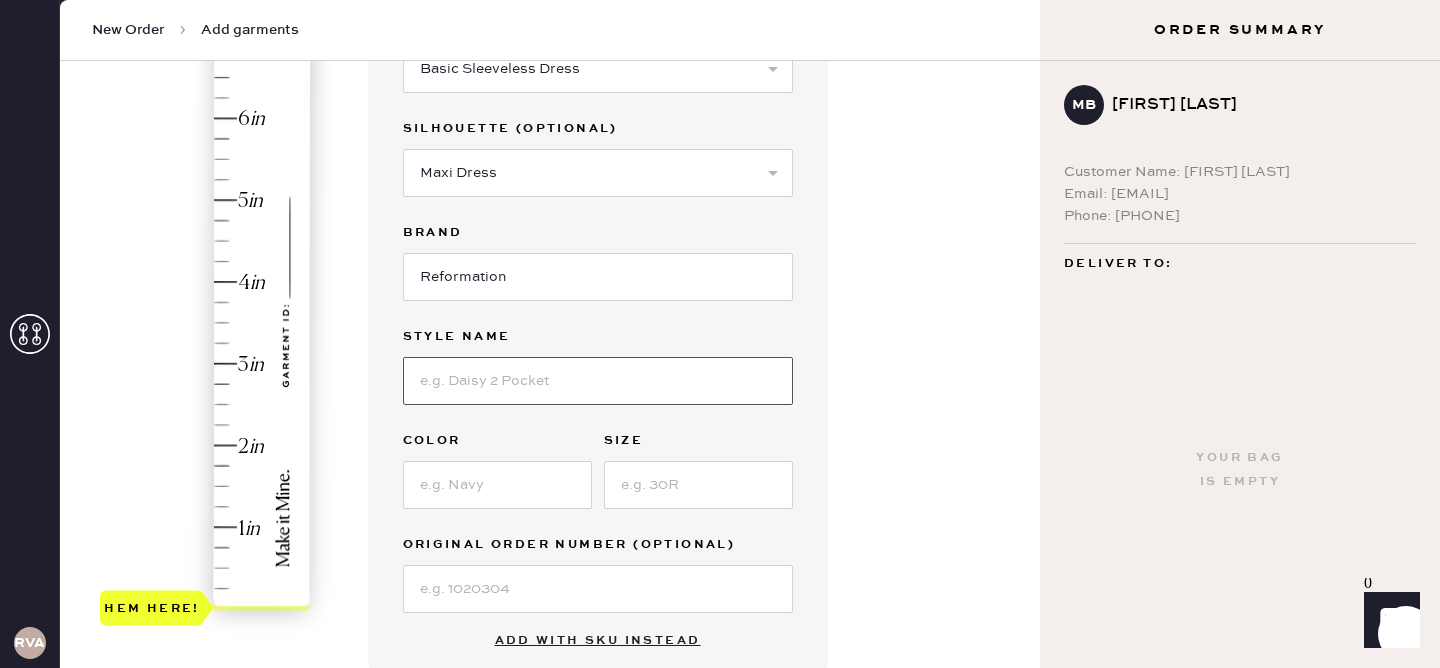 click at bounding box center [598, 381] 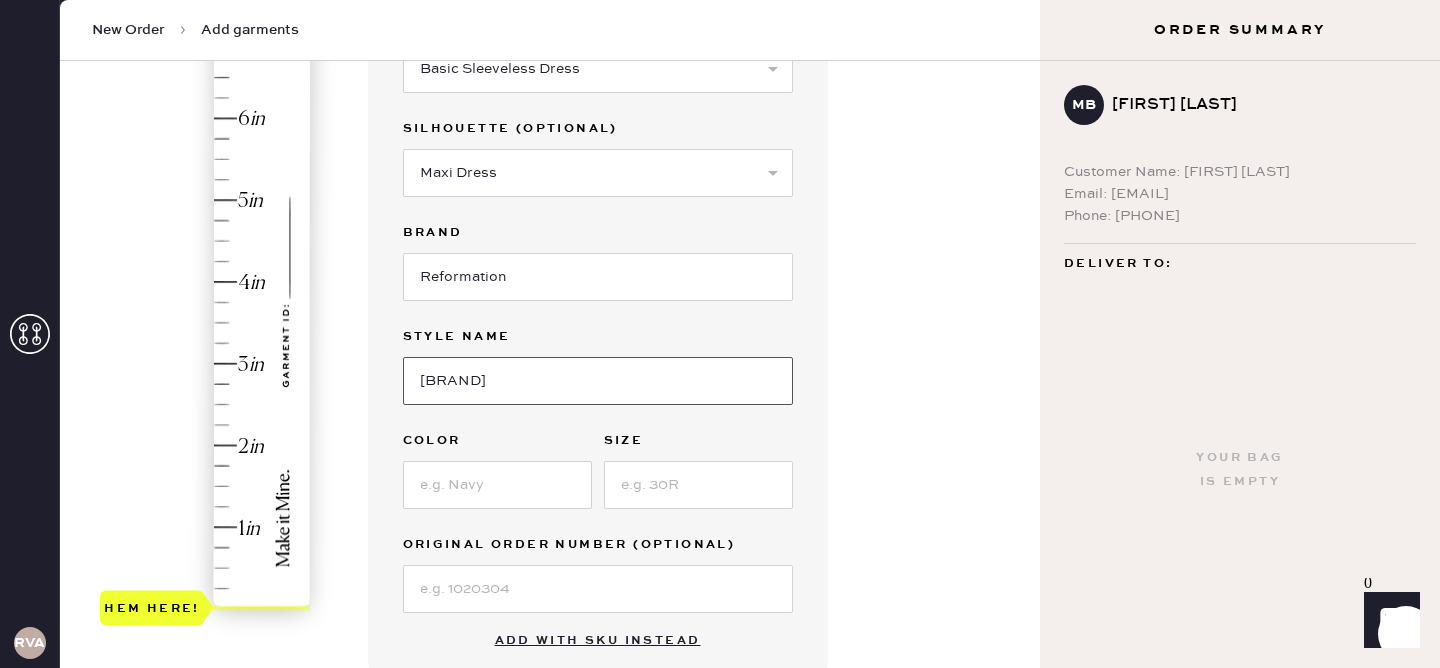 type on "[BRAND]" 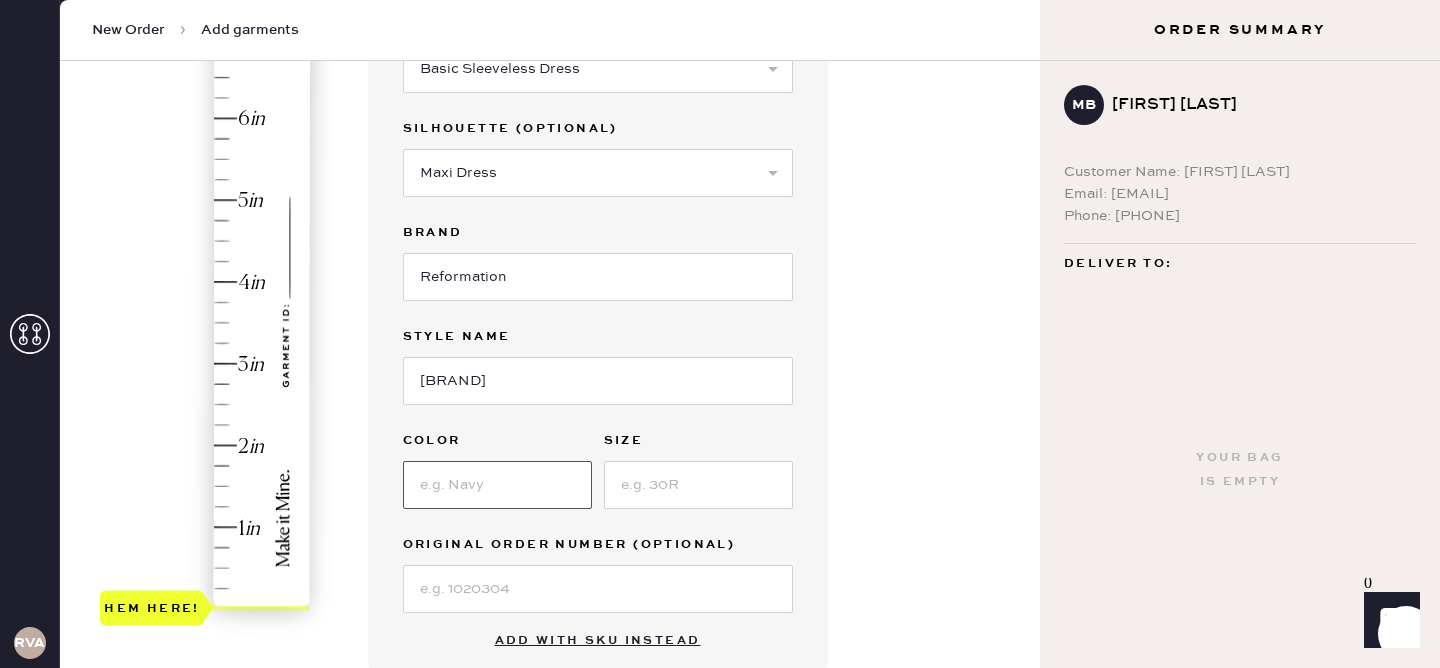 click at bounding box center [497, 485] 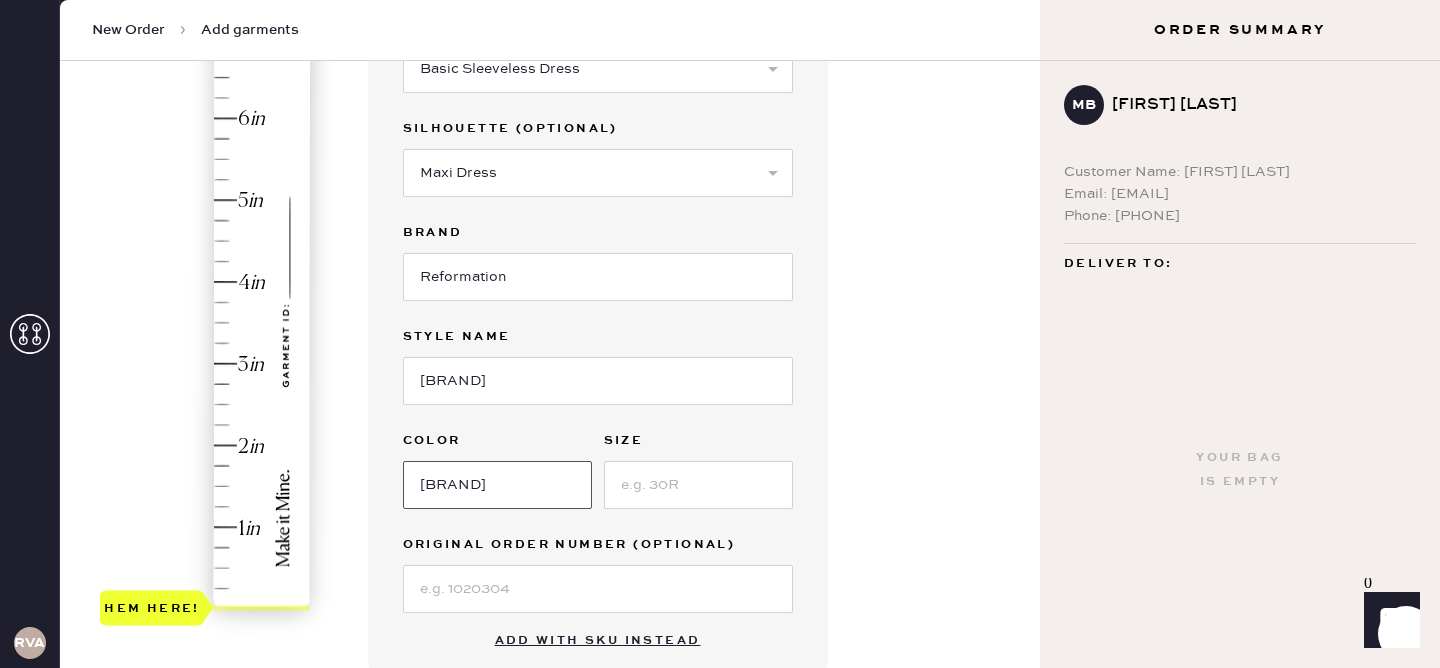 type on "[BRAND]" 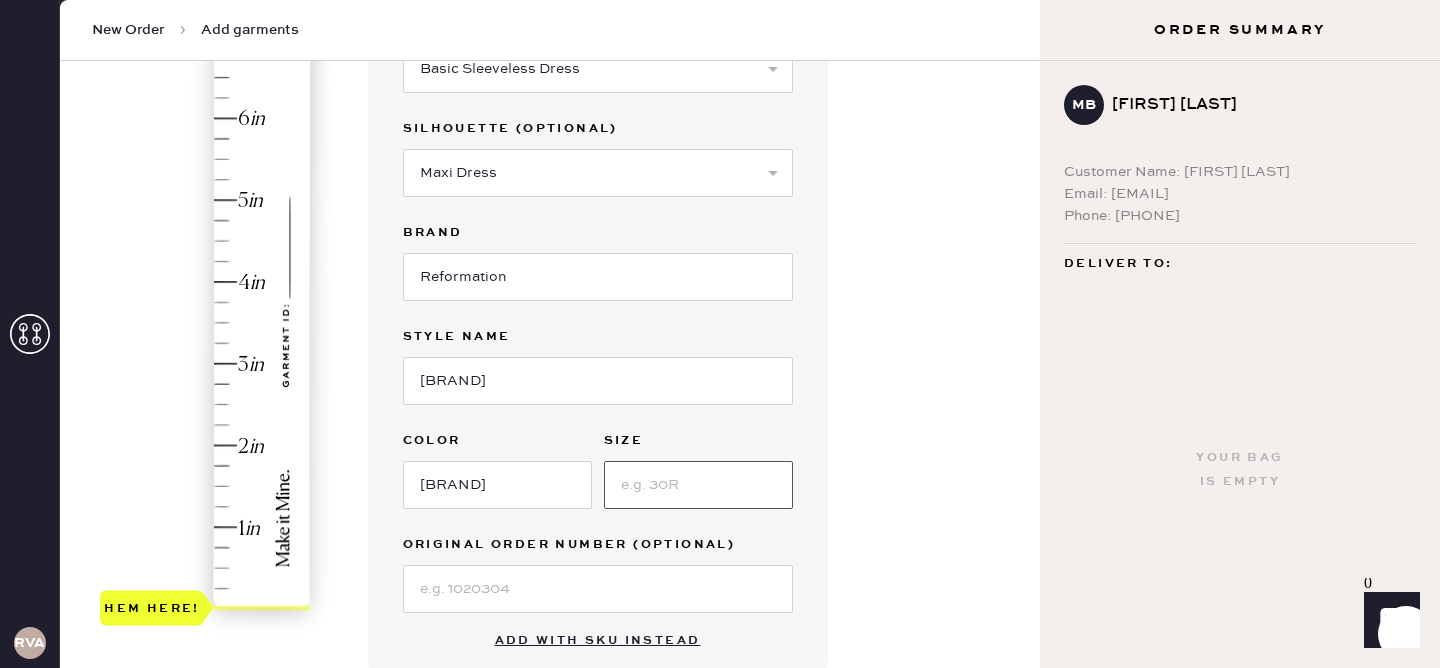 drag, startPoint x: 640, startPoint y: 485, endPoint x: 640, endPoint y: 474, distance: 11 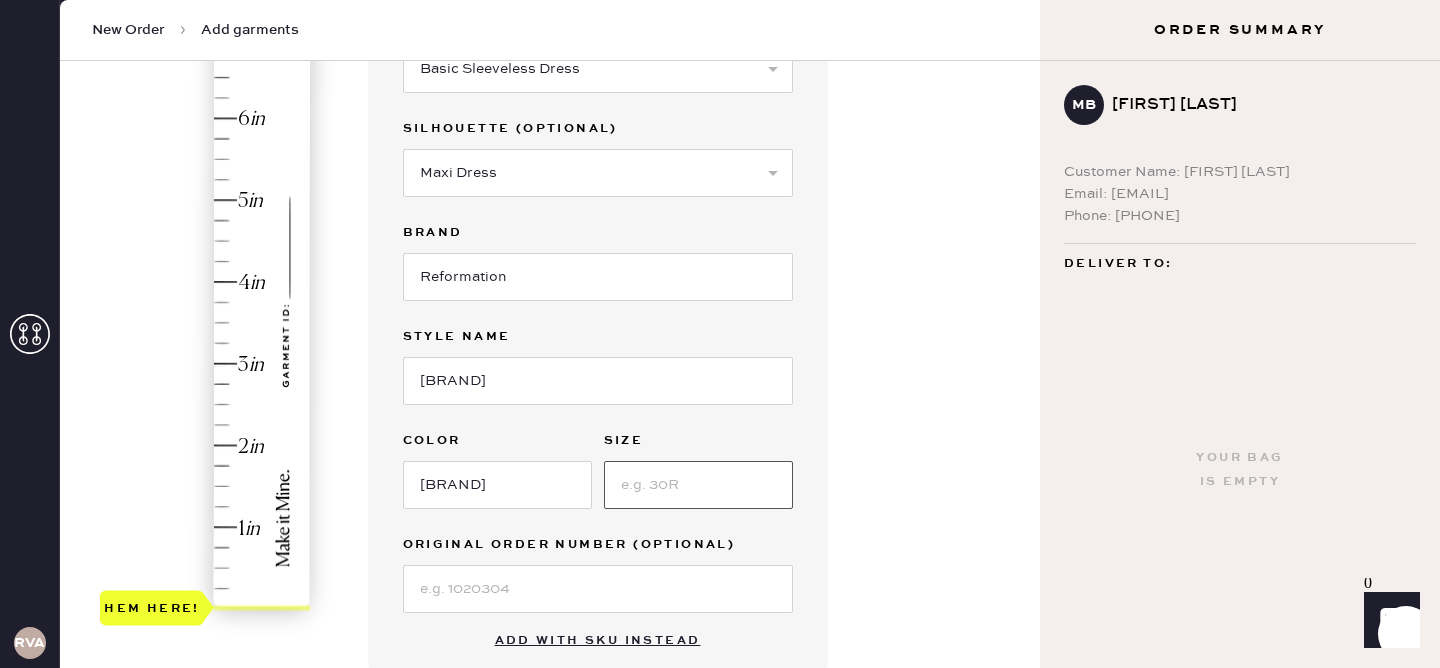 click at bounding box center [698, 485] 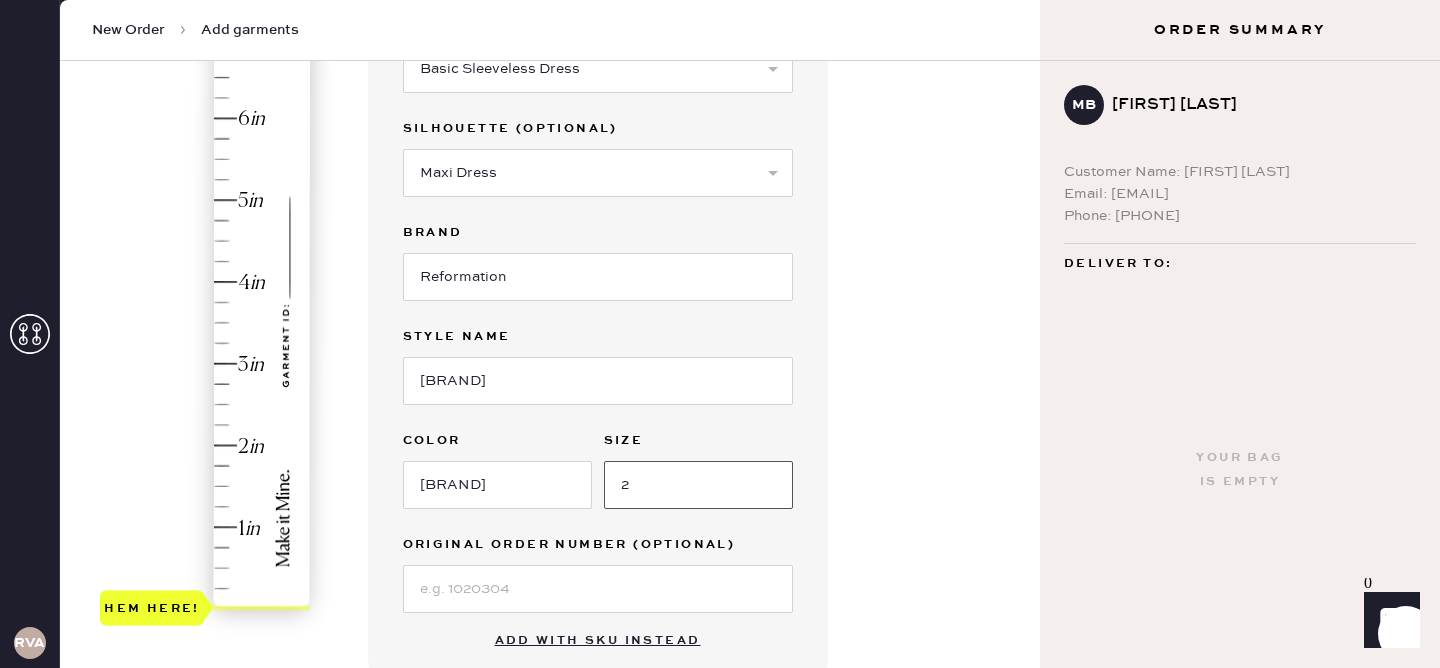 type on "2" 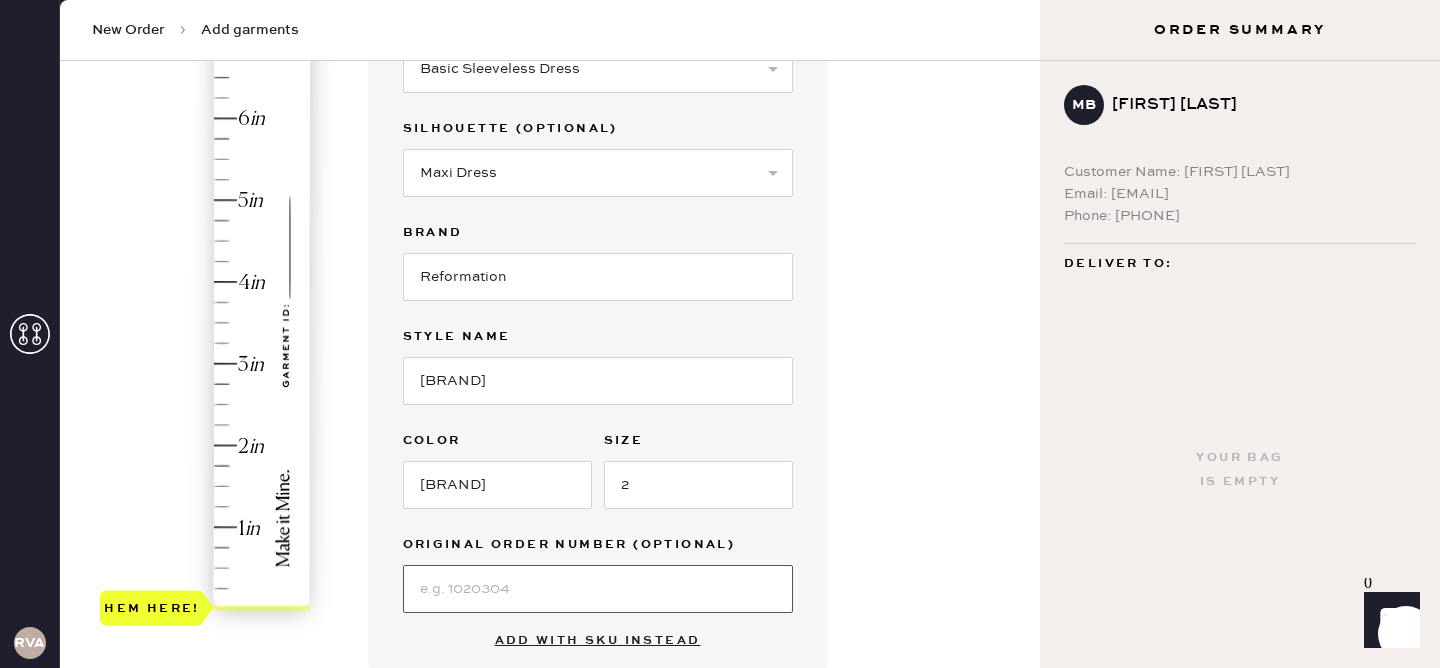 click at bounding box center (598, 589) 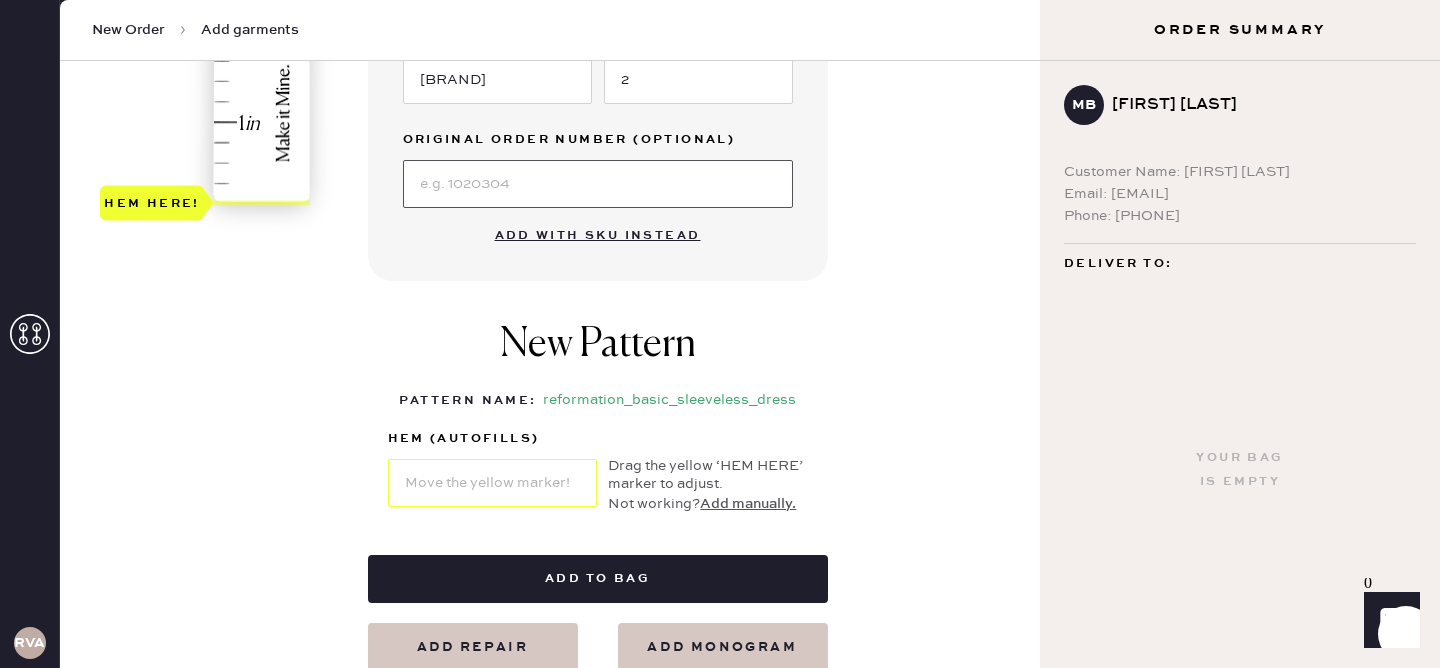 scroll, scrollTop: 668, scrollLeft: 0, axis: vertical 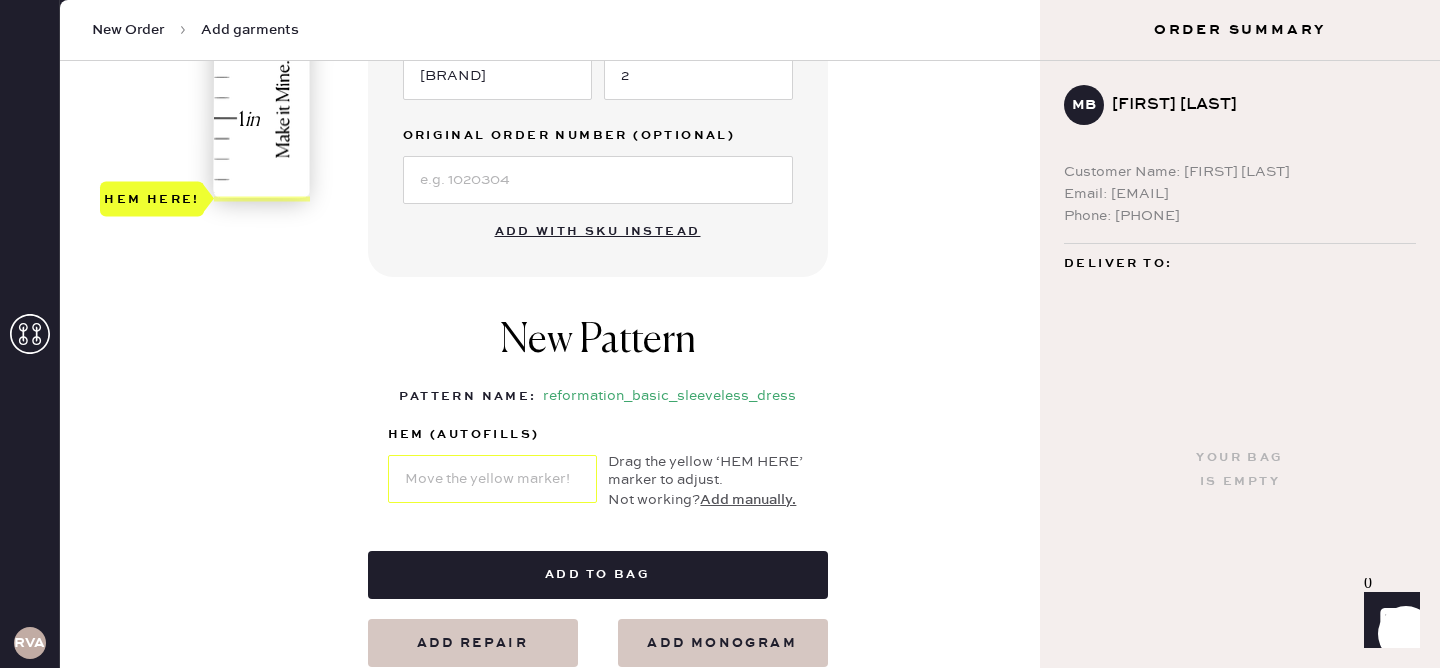 click on "New Pattern Pattern Name : reformation_basic_sleeveless_dress 1 in 2 in 3 in 4 in Show higher numbers Show lower numbers Hem here! Hem (autofills) Drag the yellow ‘HEM HERE’ marker to adjust. Not working?   Add manually." at bounding box center [598, 414] 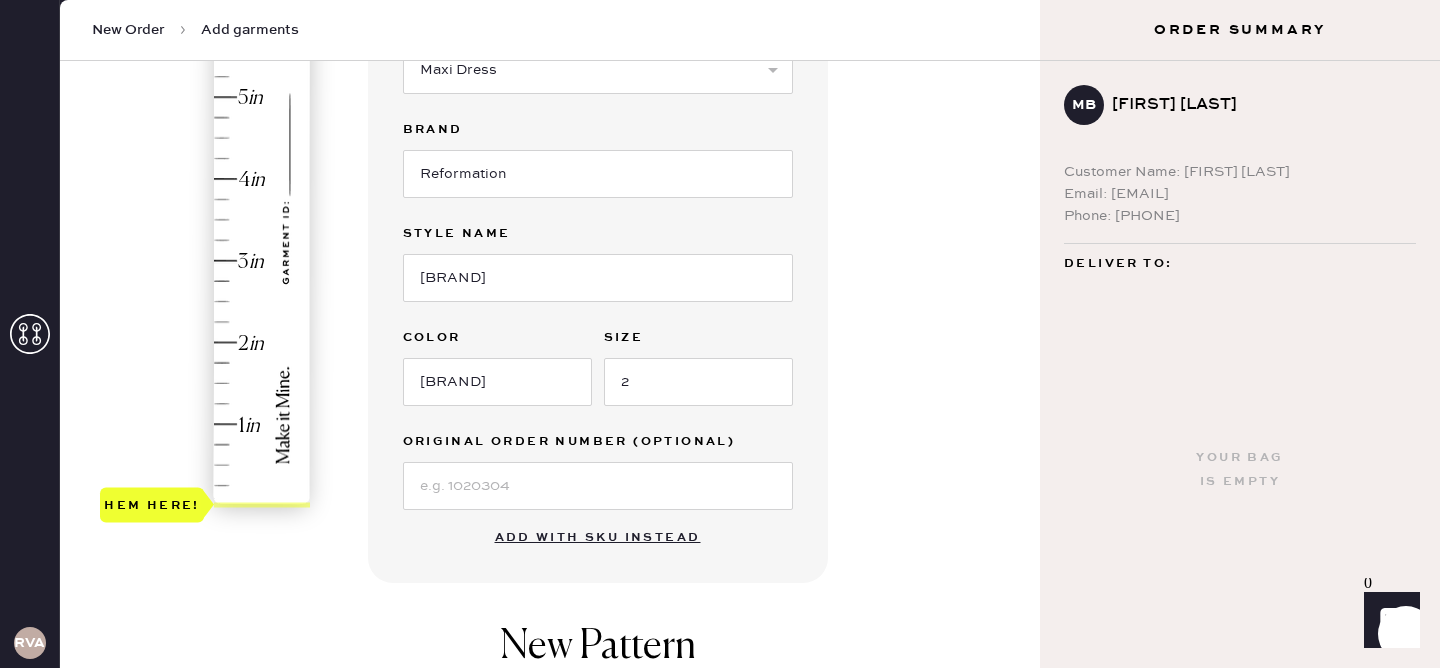 scroll, scrollTop: 363, scrollLeft: 0, axis: vertical 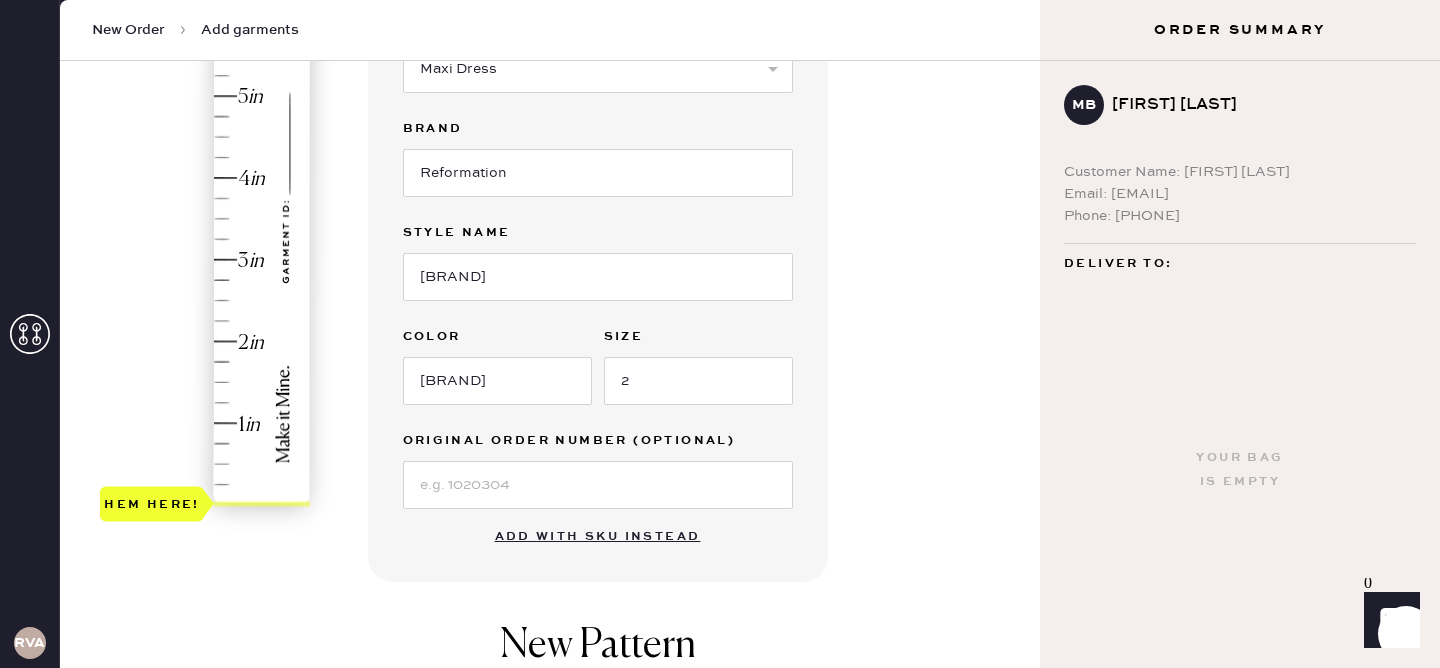 type on "4" 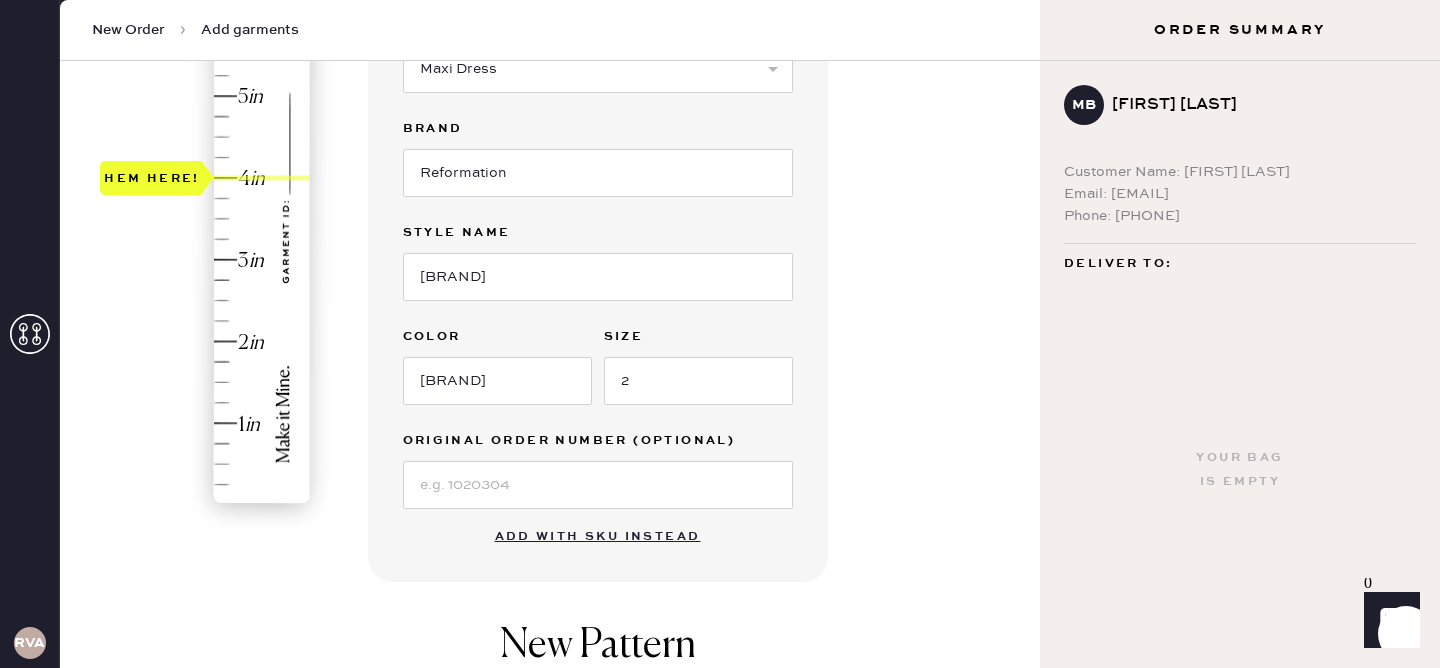 click on "Hem here!" at bounding box center (206, 219) 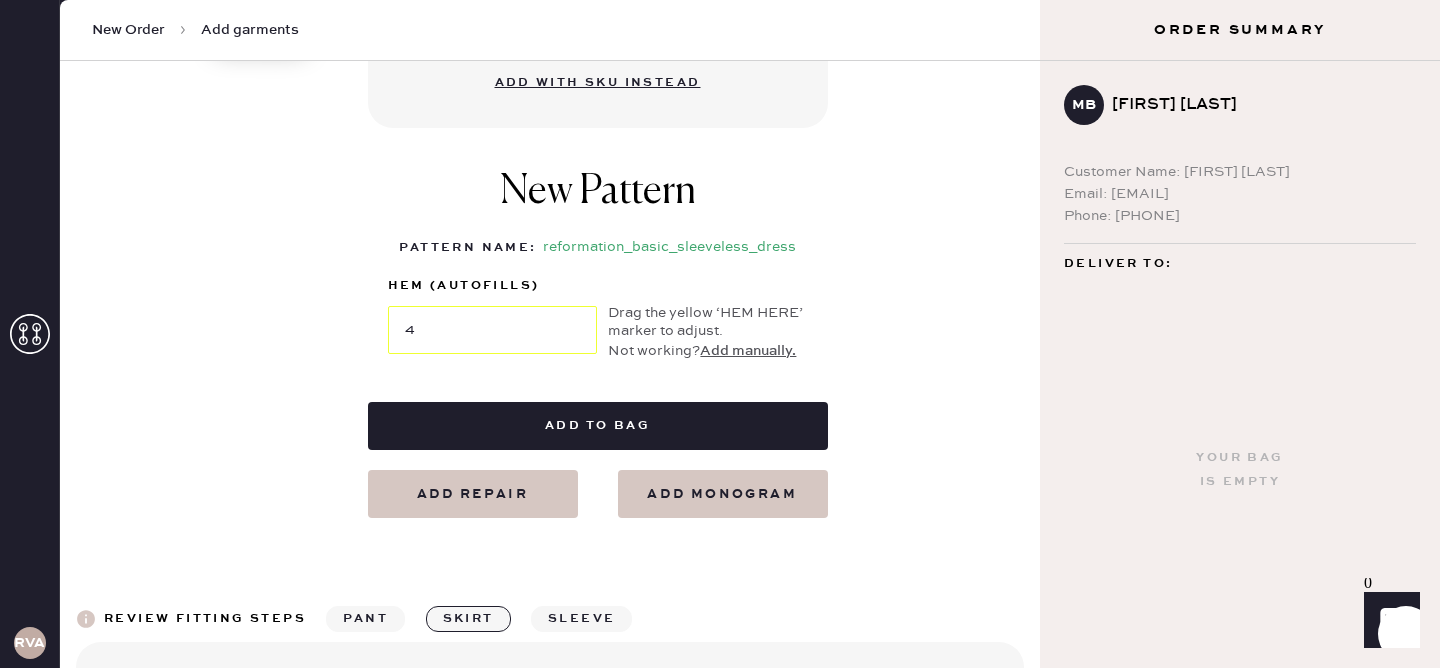 scroll, scrollTop: 821, scrollLeft: 0, axis: vertical 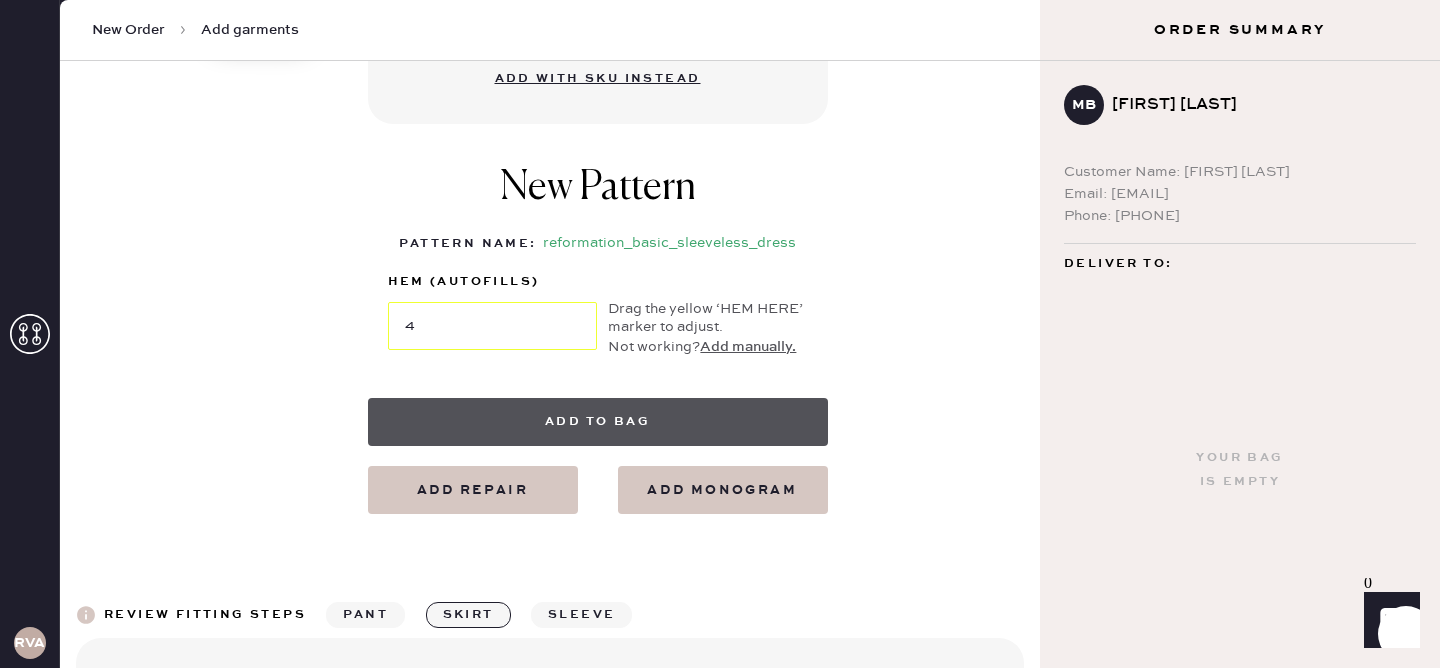 click on "Add to bag" at bounding box center [598, 422] 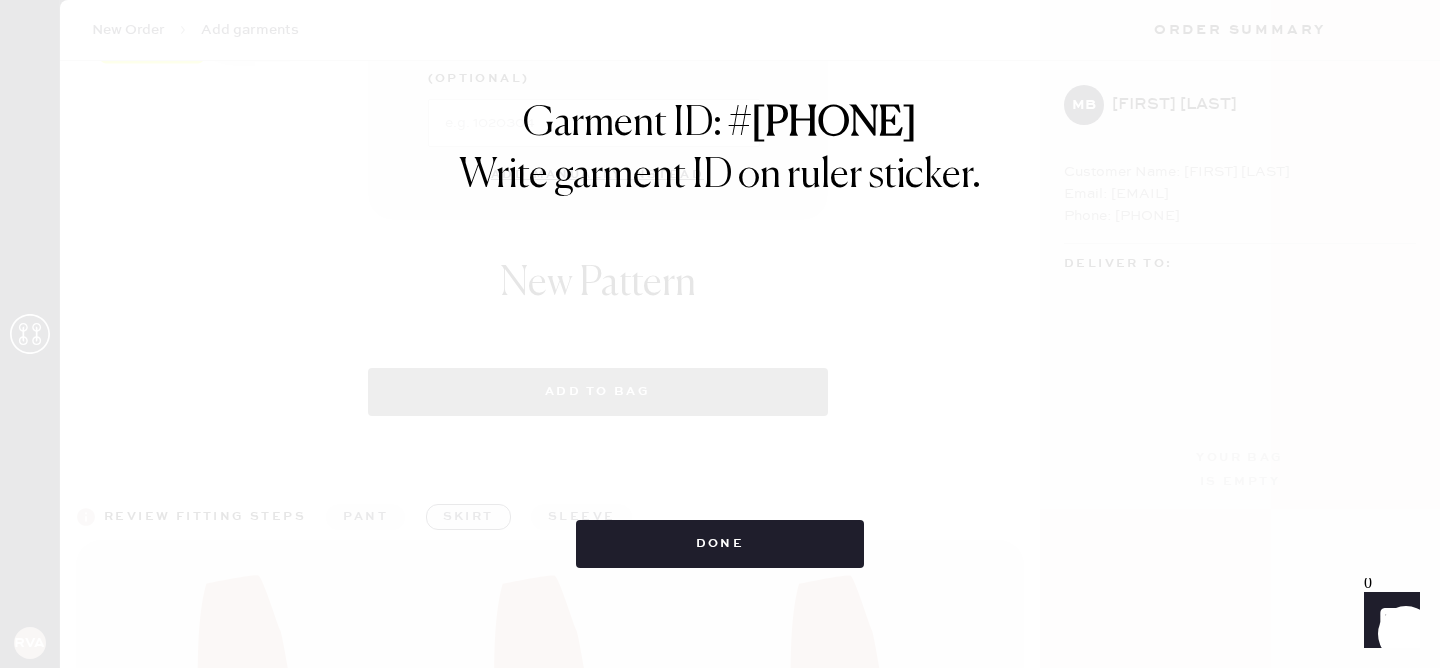 select on "7" 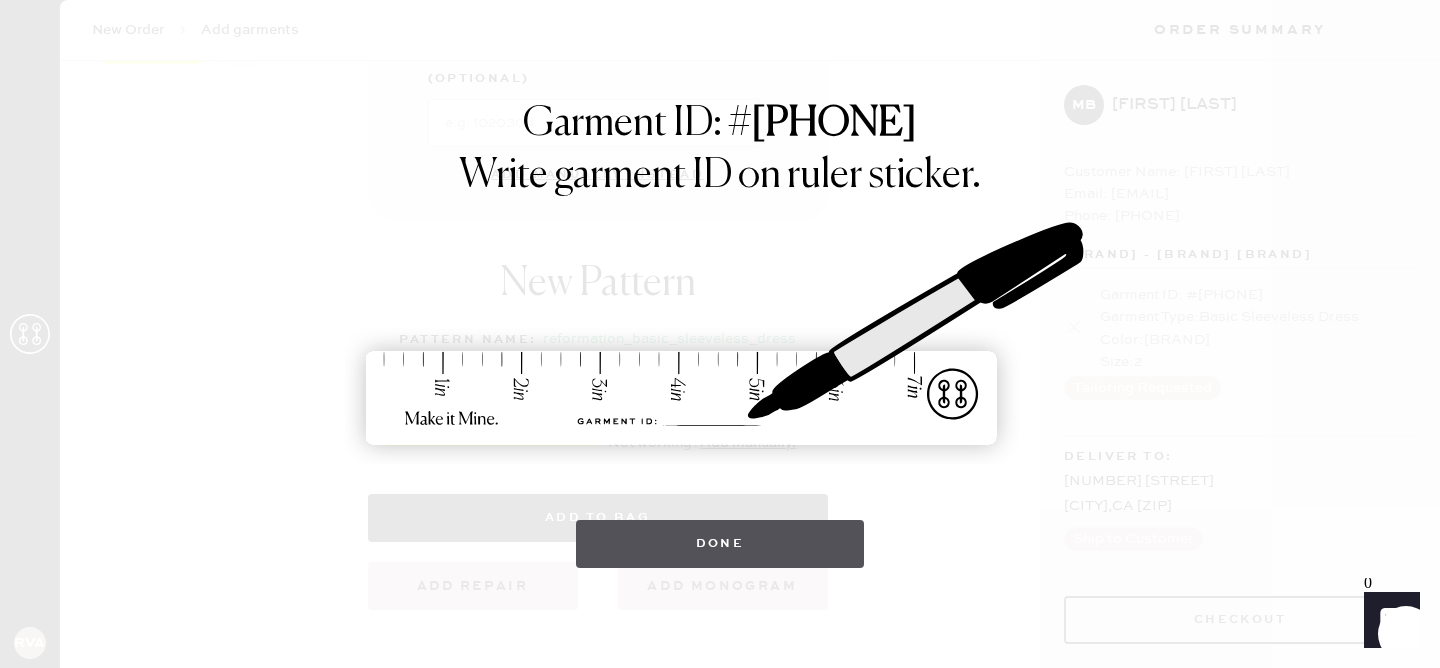 click on "Done" at bounding box center [720, 544] 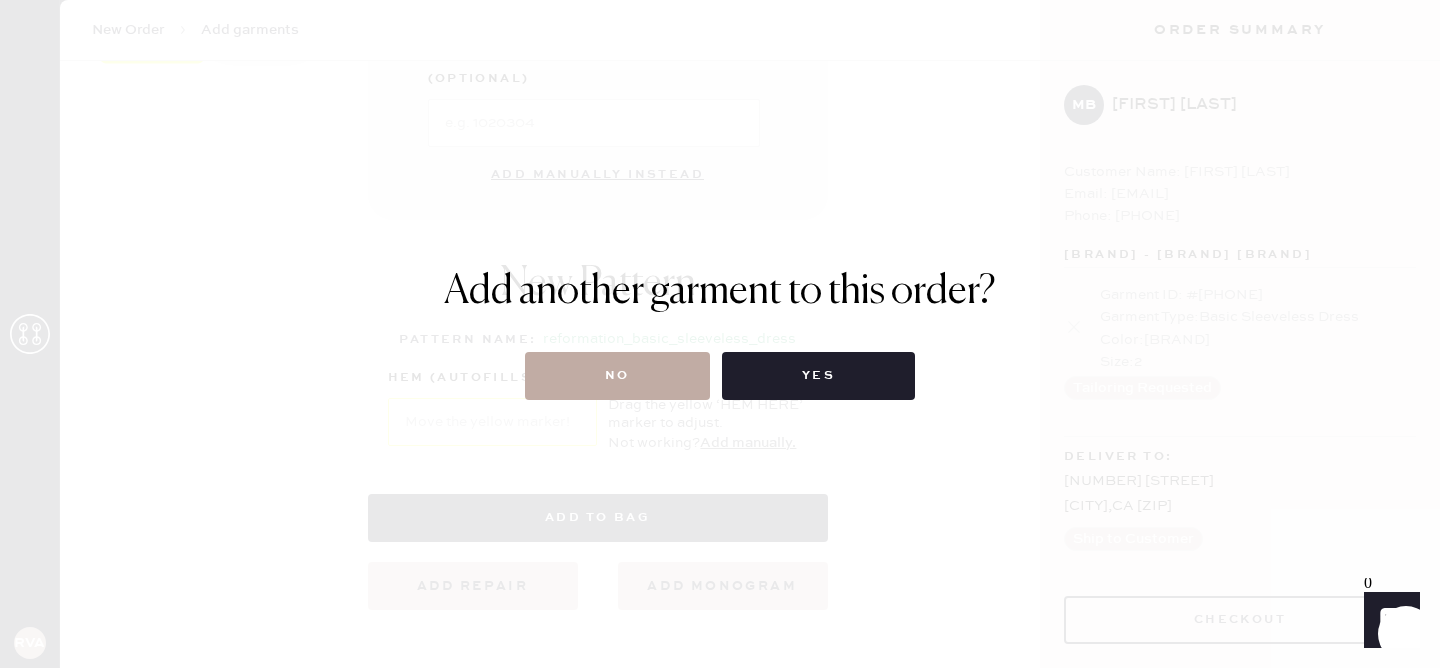 click on "No" at bounding box center (617, 376) 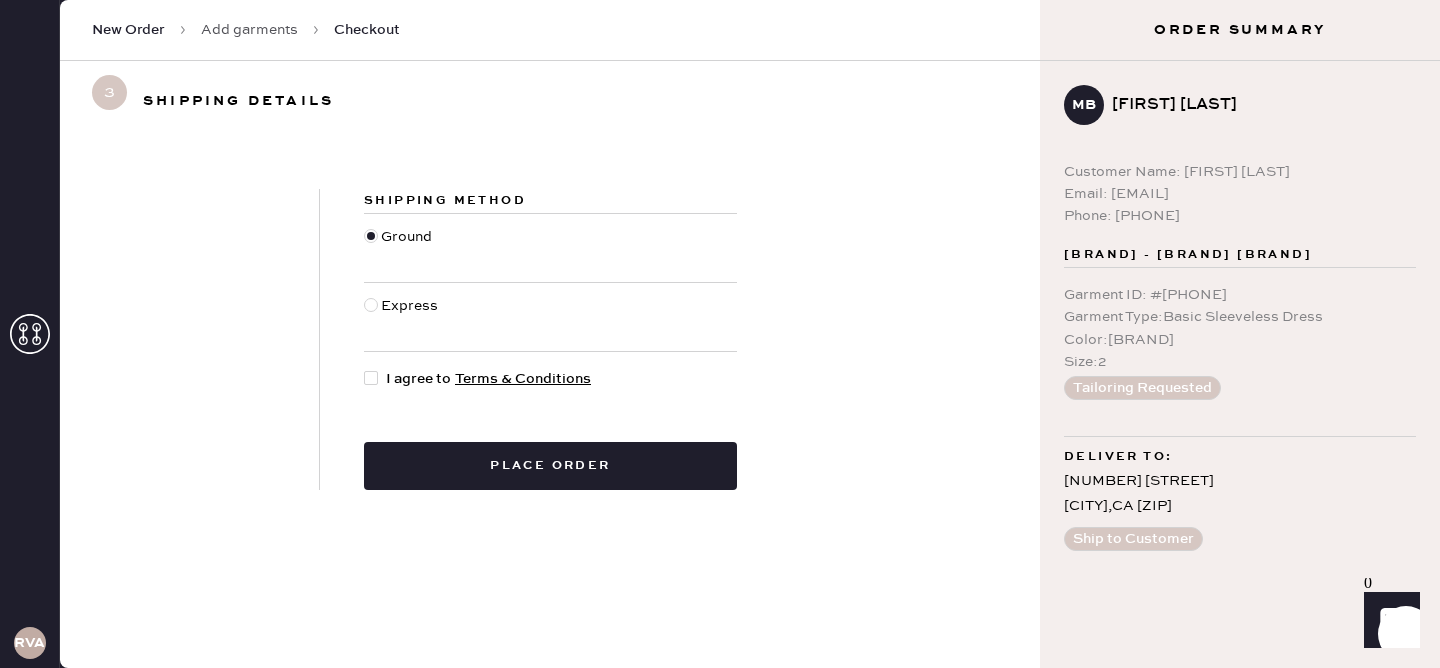 click at bounding box center [371, 378] 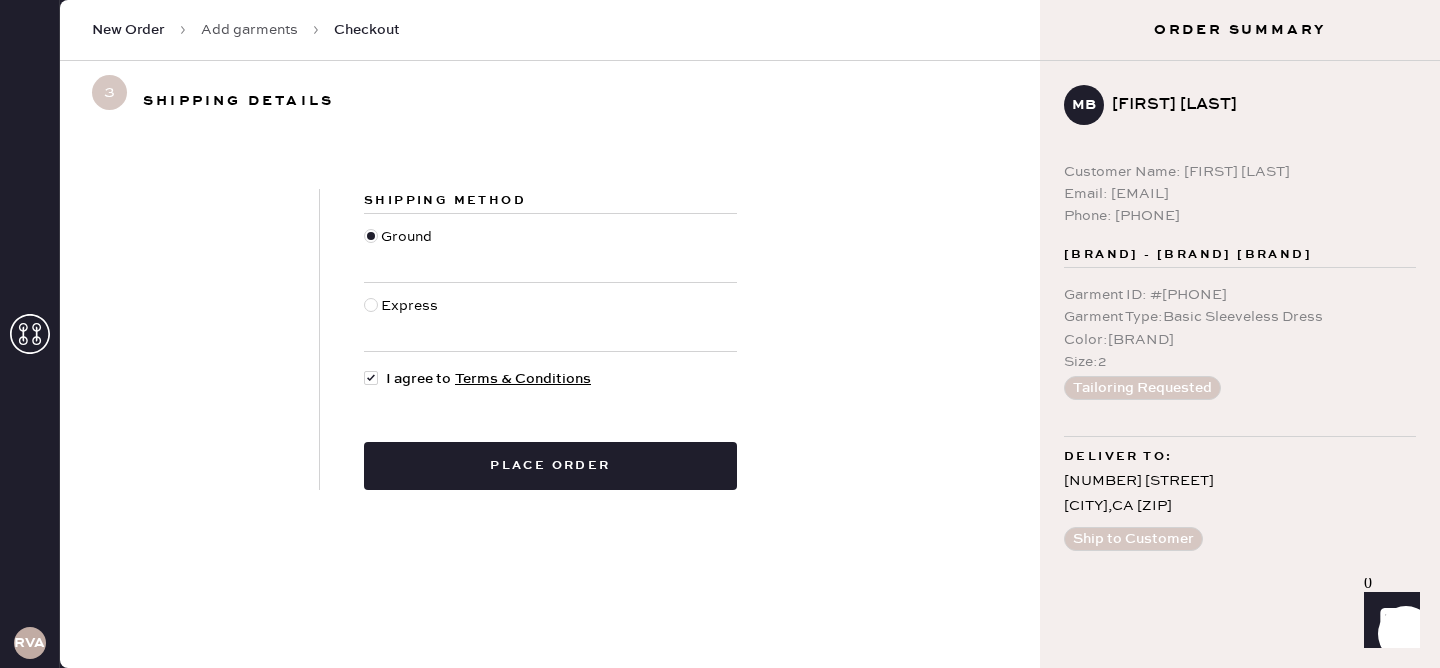click at bounding box center [371, 305] 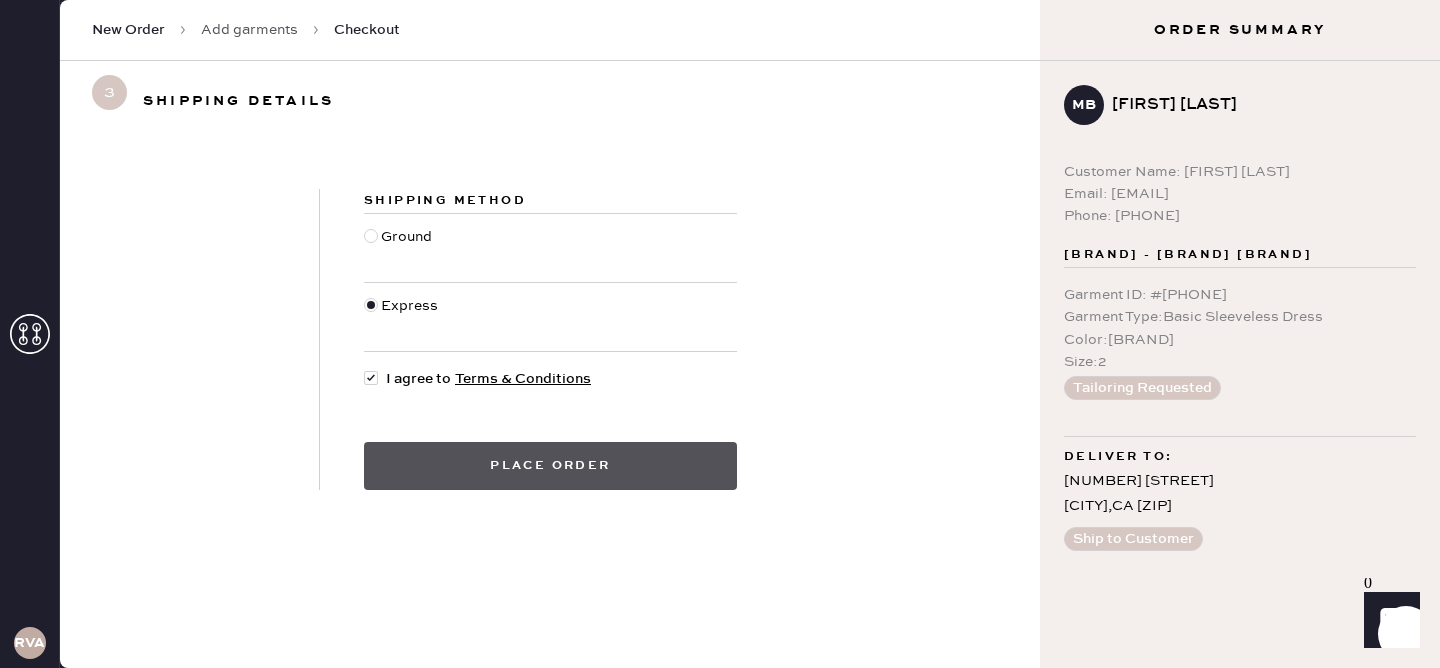 click on "Place order" at bounding box center [550, 466] 